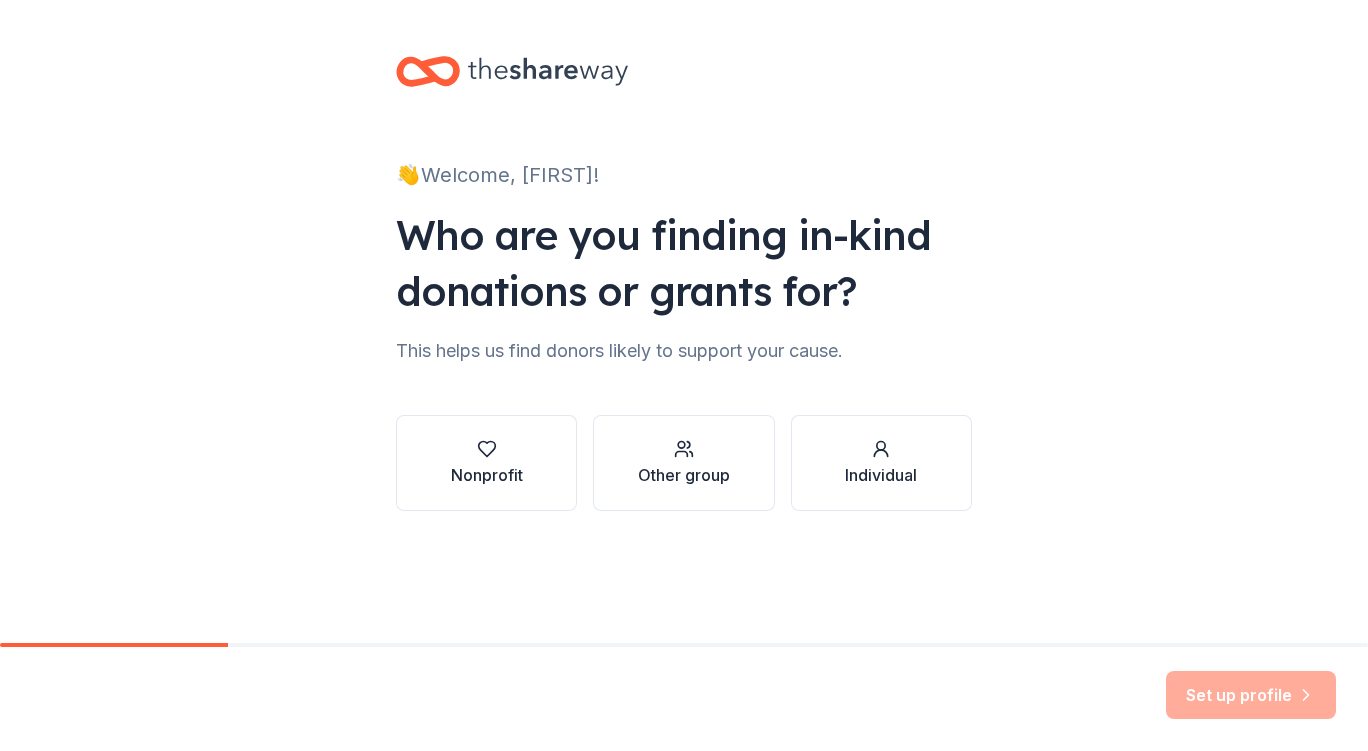 scroll, scrollTop: 0, scrollLeft: 0, axis: both 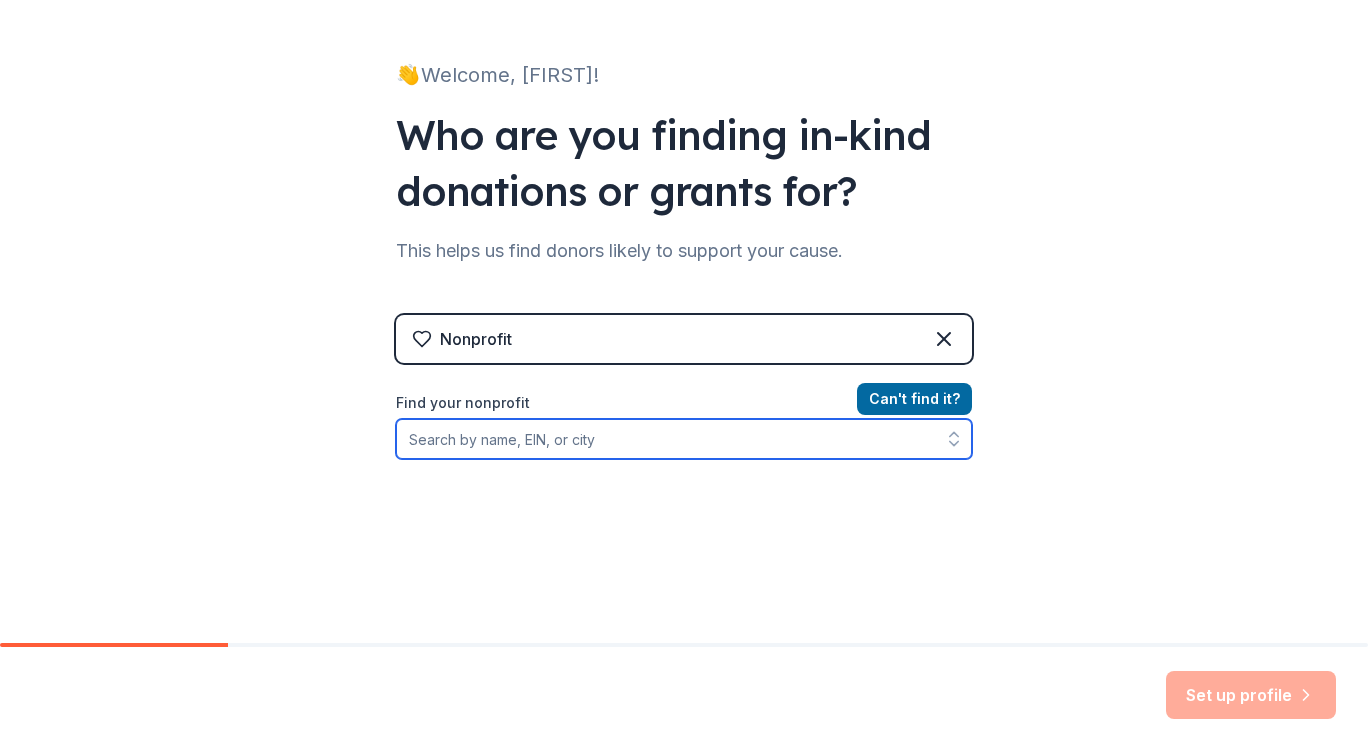 click on "Find your nonprofit" at bounding box center [684, 439] 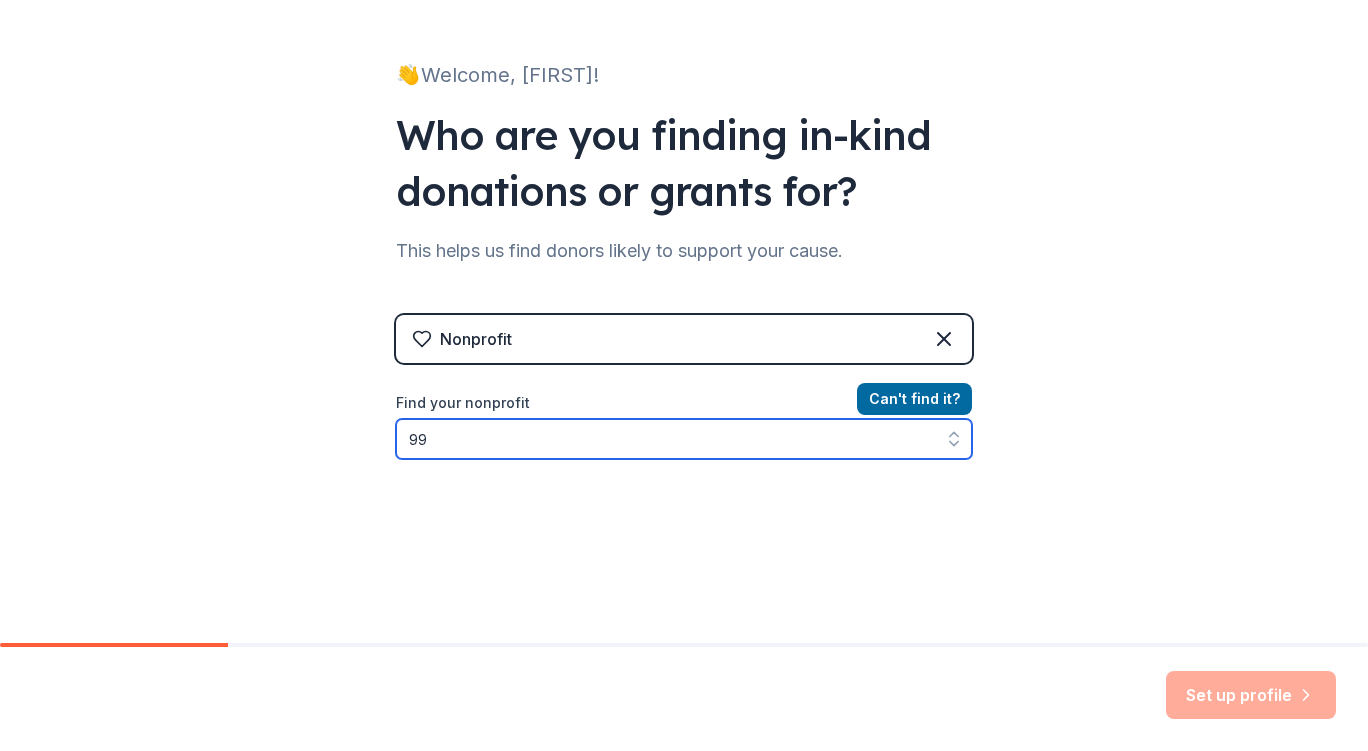 type on "9" 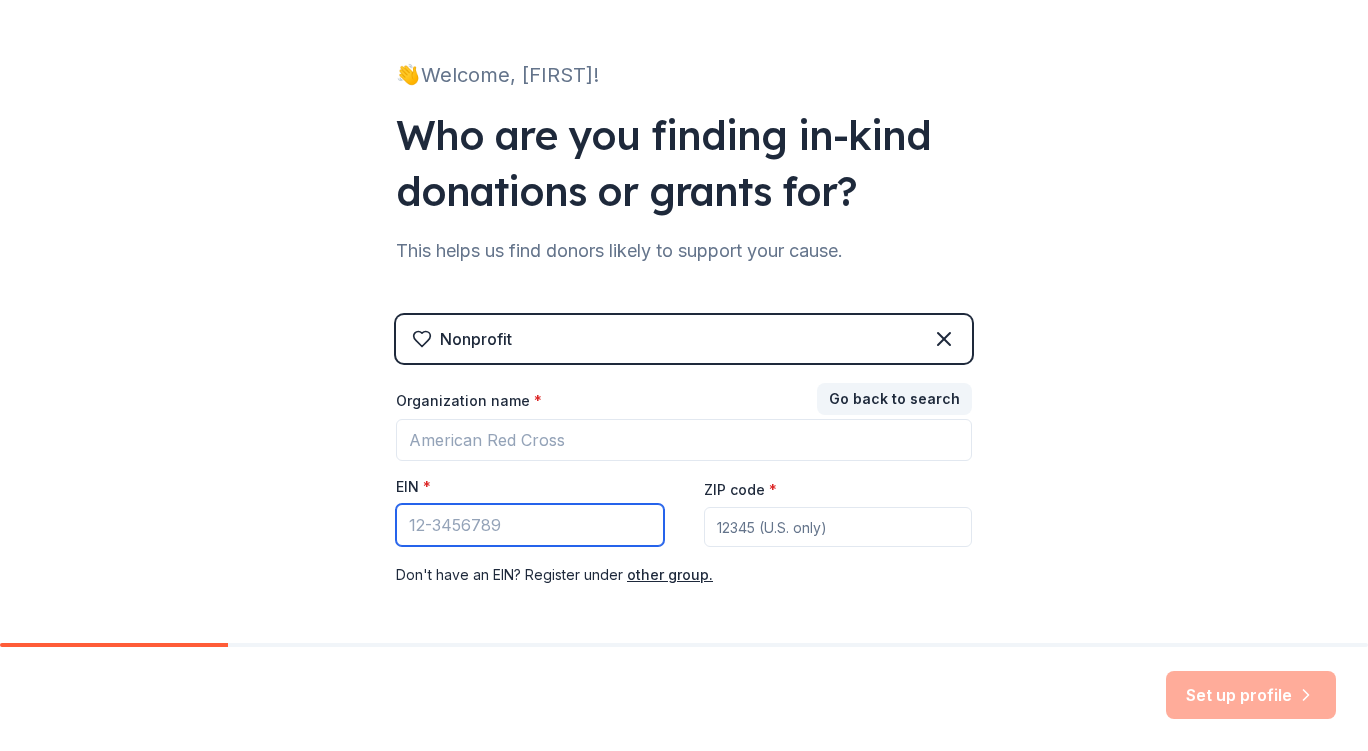 click on "EIN *" at bounding box center [530, 525] 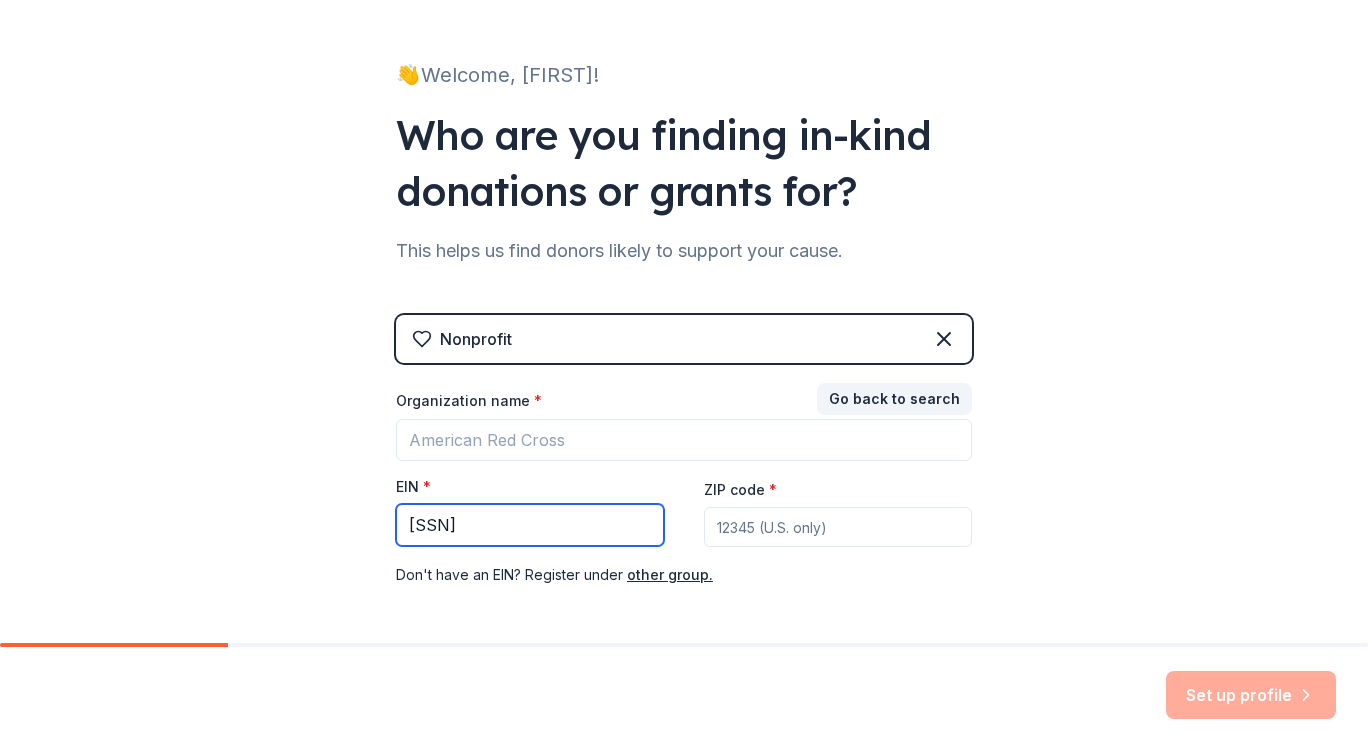 type on "[SSN]" 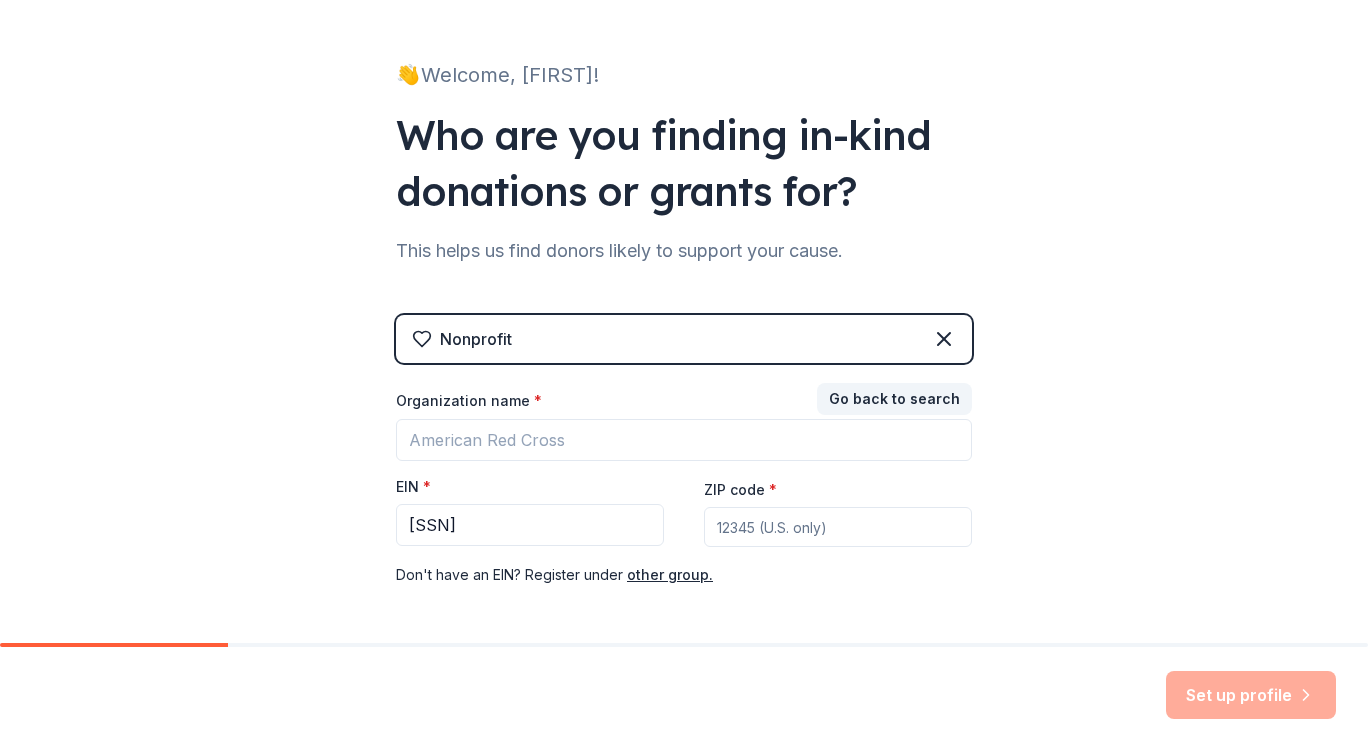 click on "ZIP code *" at bounding box center [838, 527] 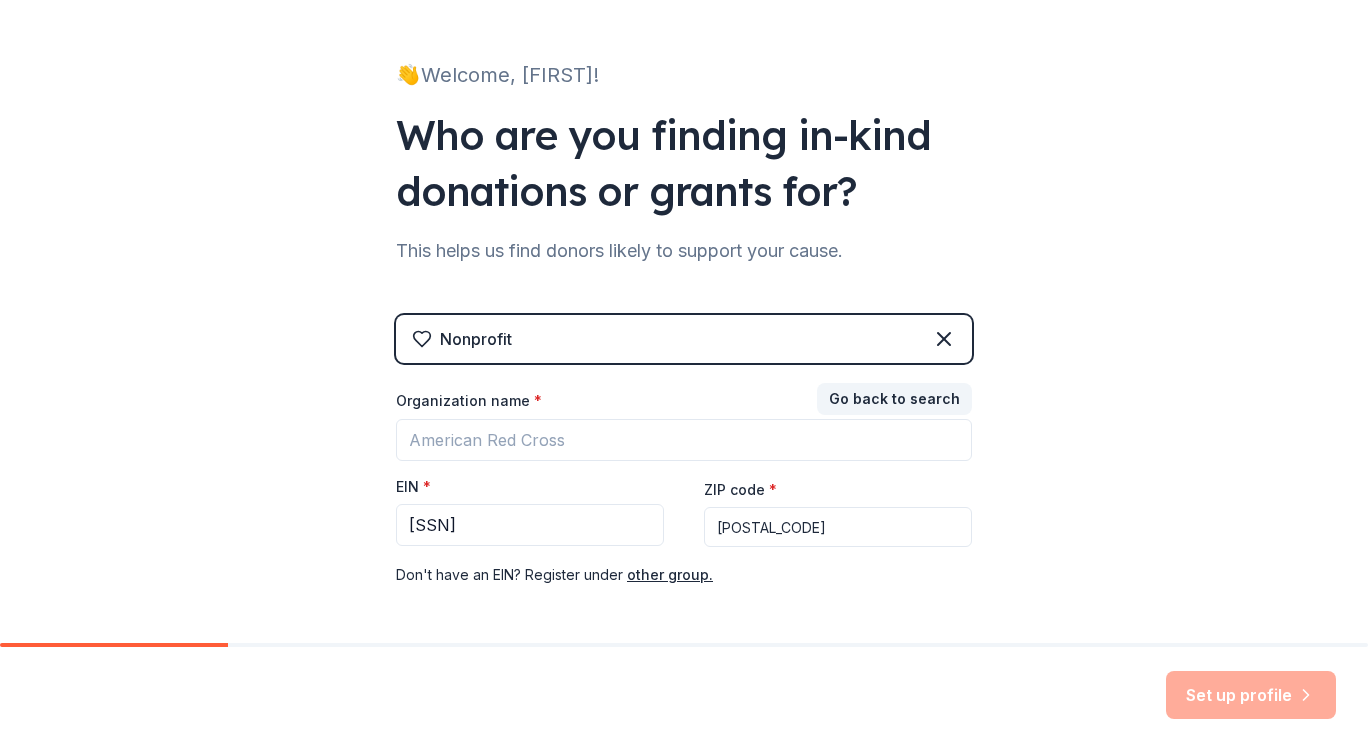 type on "[POSTAL_CODE]" 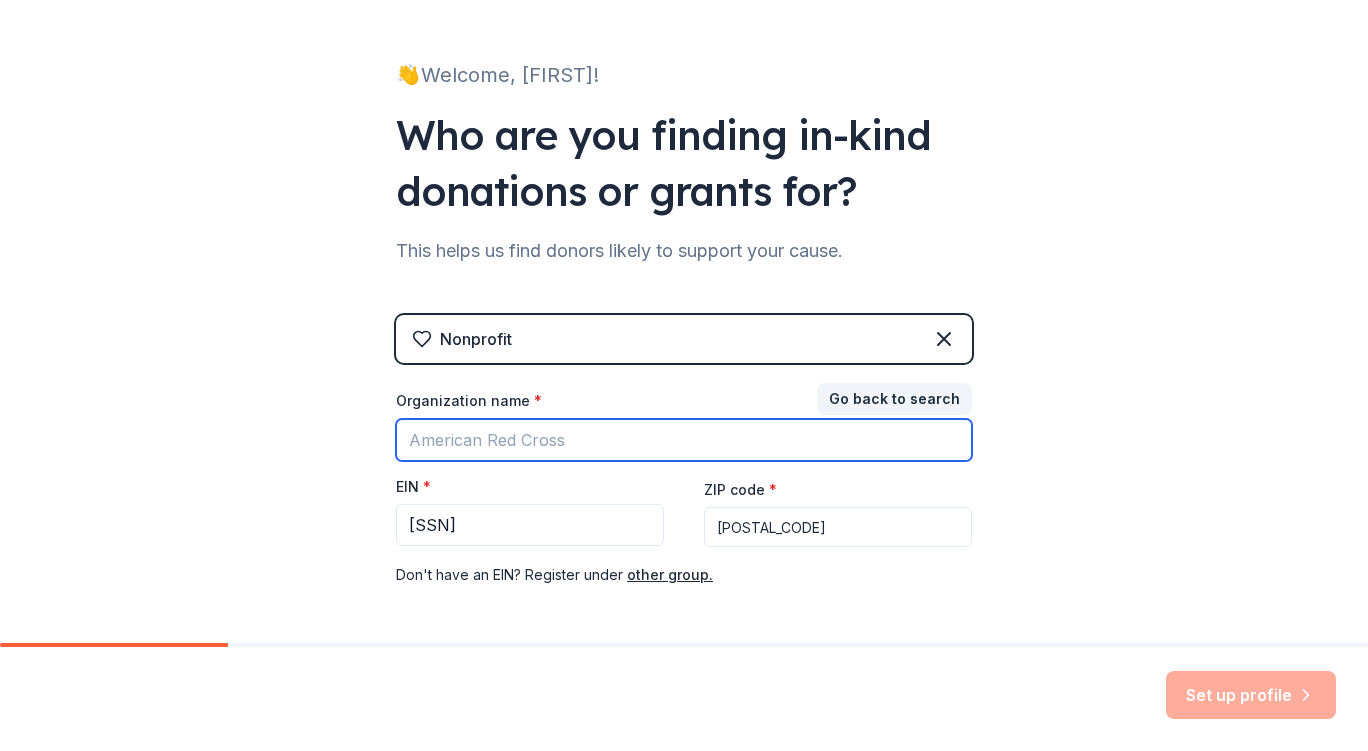 click on "Organization name *" at bounding box center (684, 440) 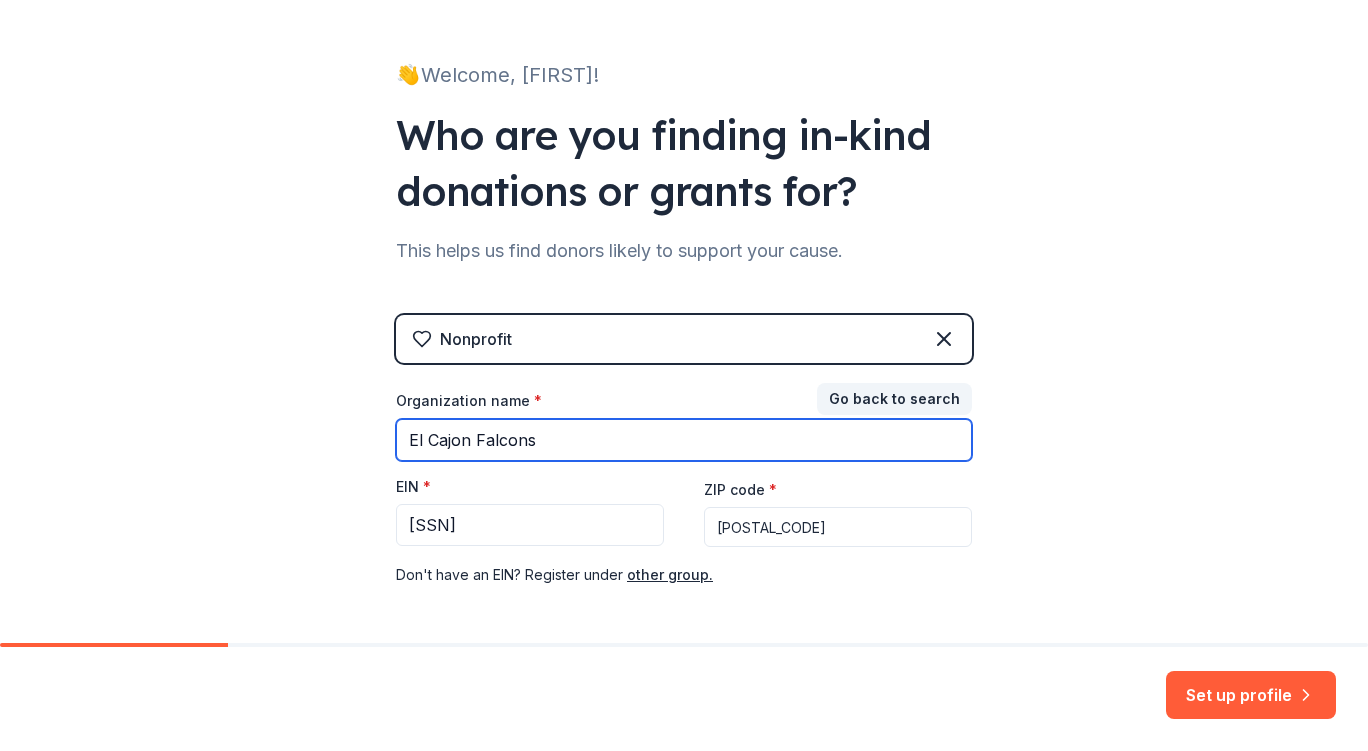 type on "El Cajon Falcons" 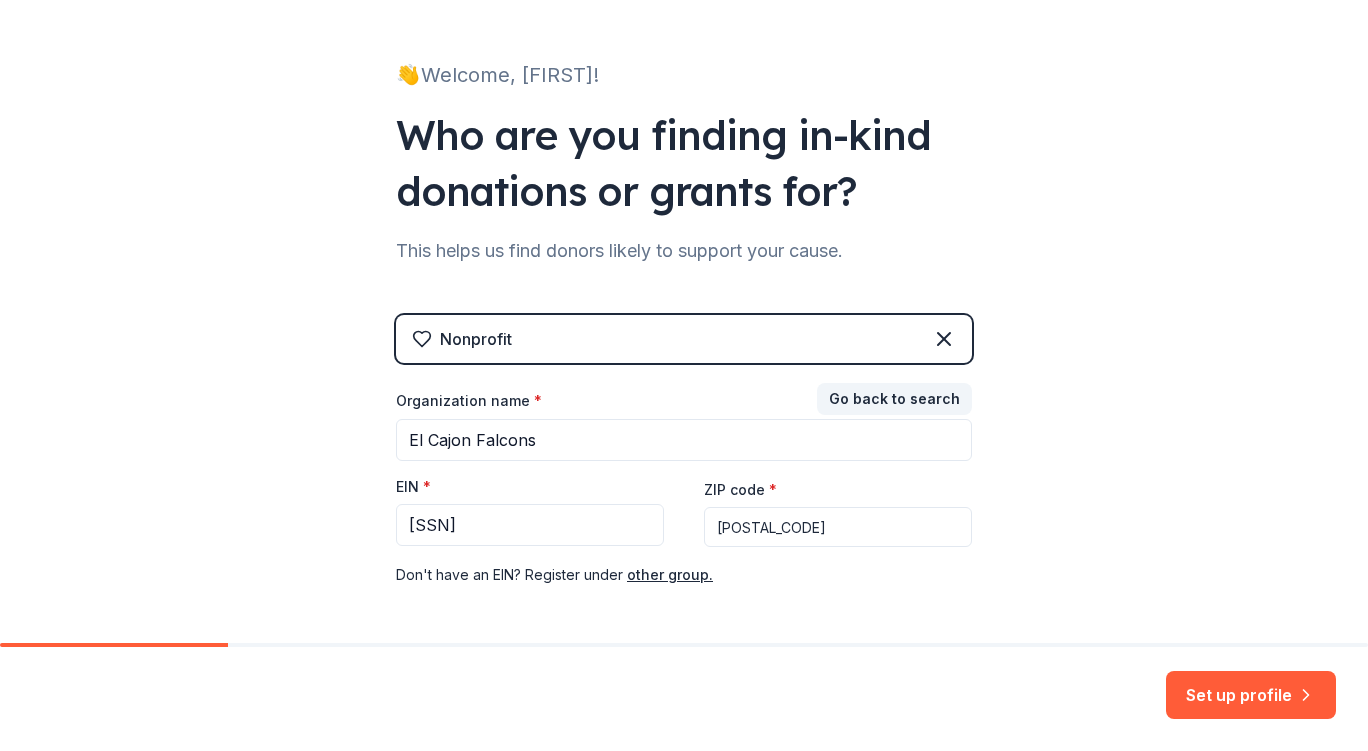 click on "Set up profile" at bounding box center [1251, 695] 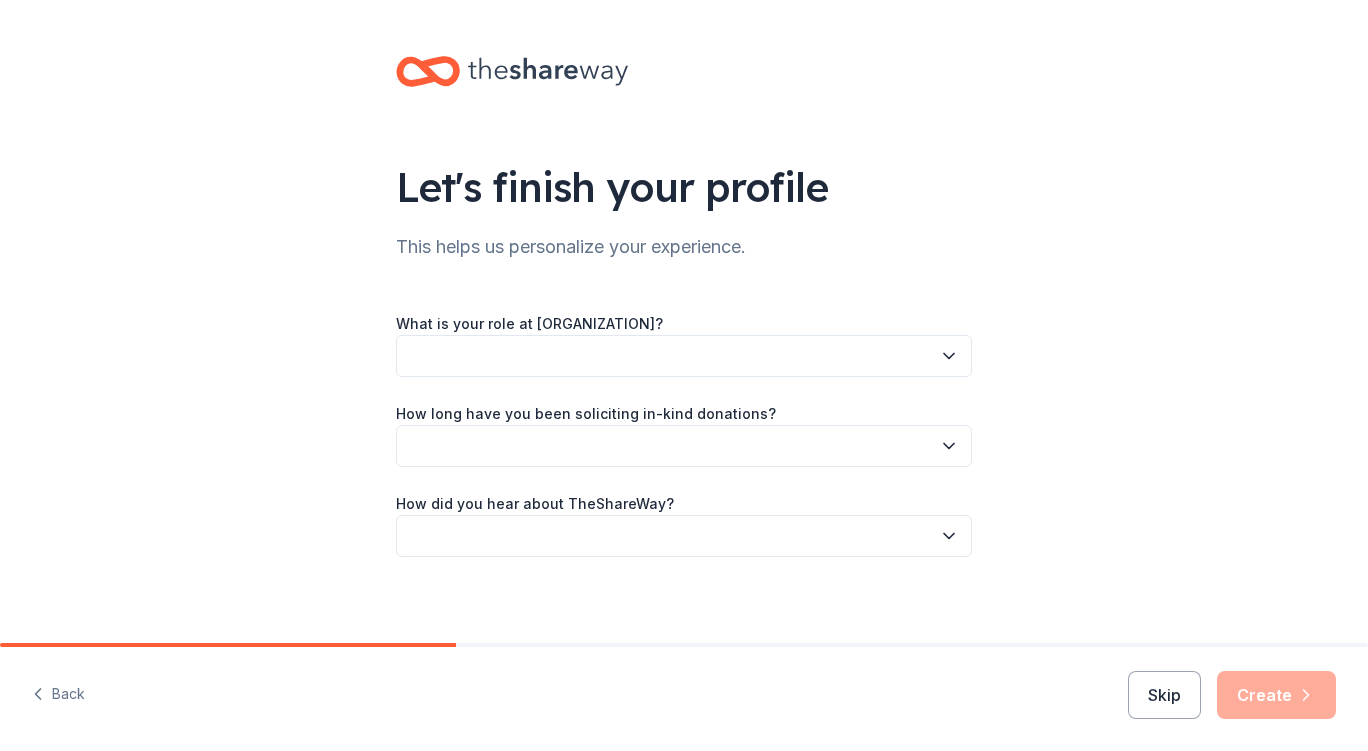 click at bounding box center [684, 356] 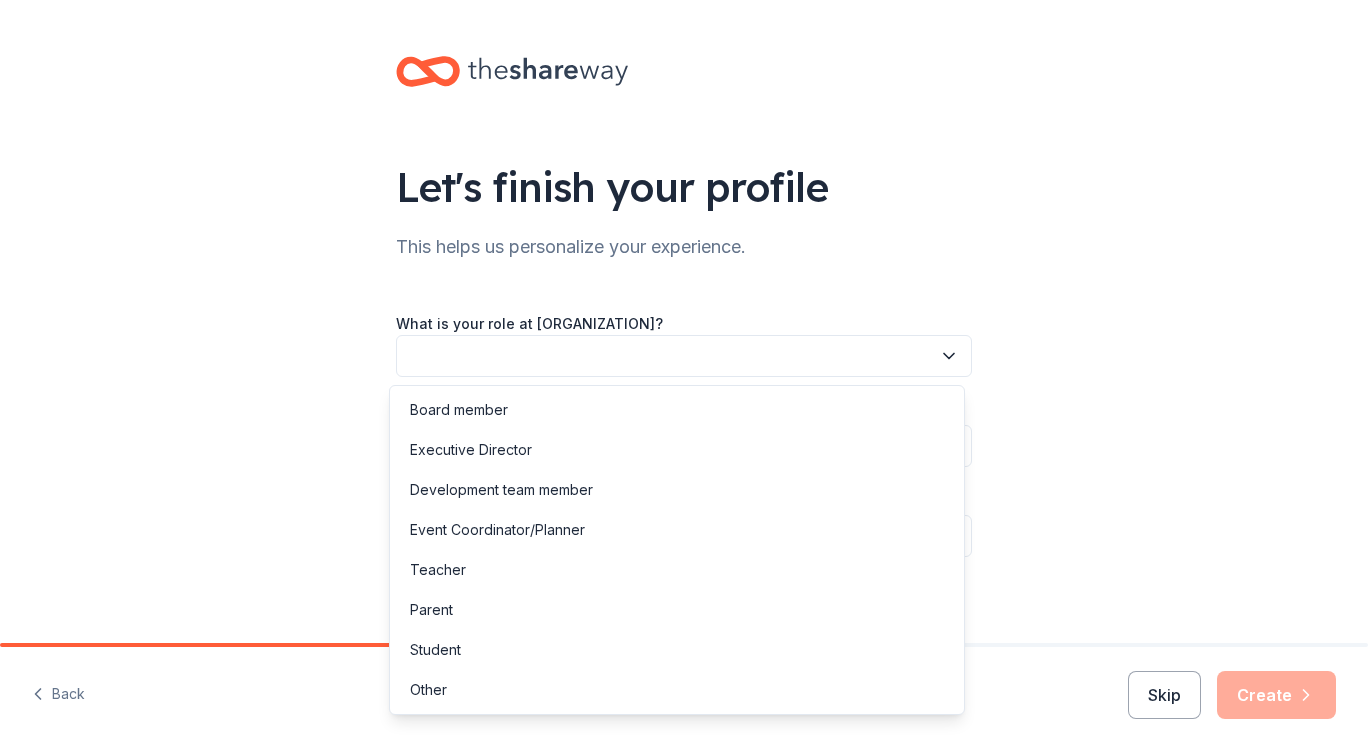 click on "Board member" at bounding box center (459, 410) 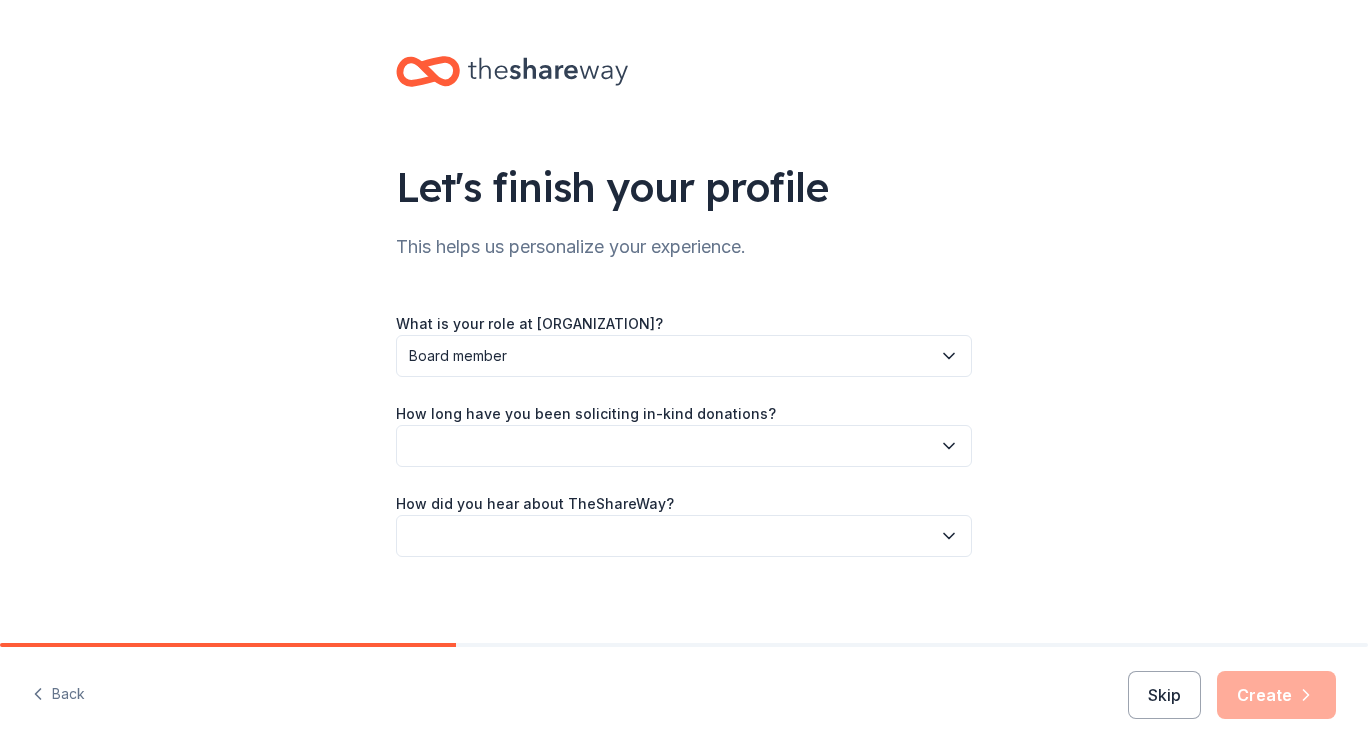 click at bounding box center [684, 446] 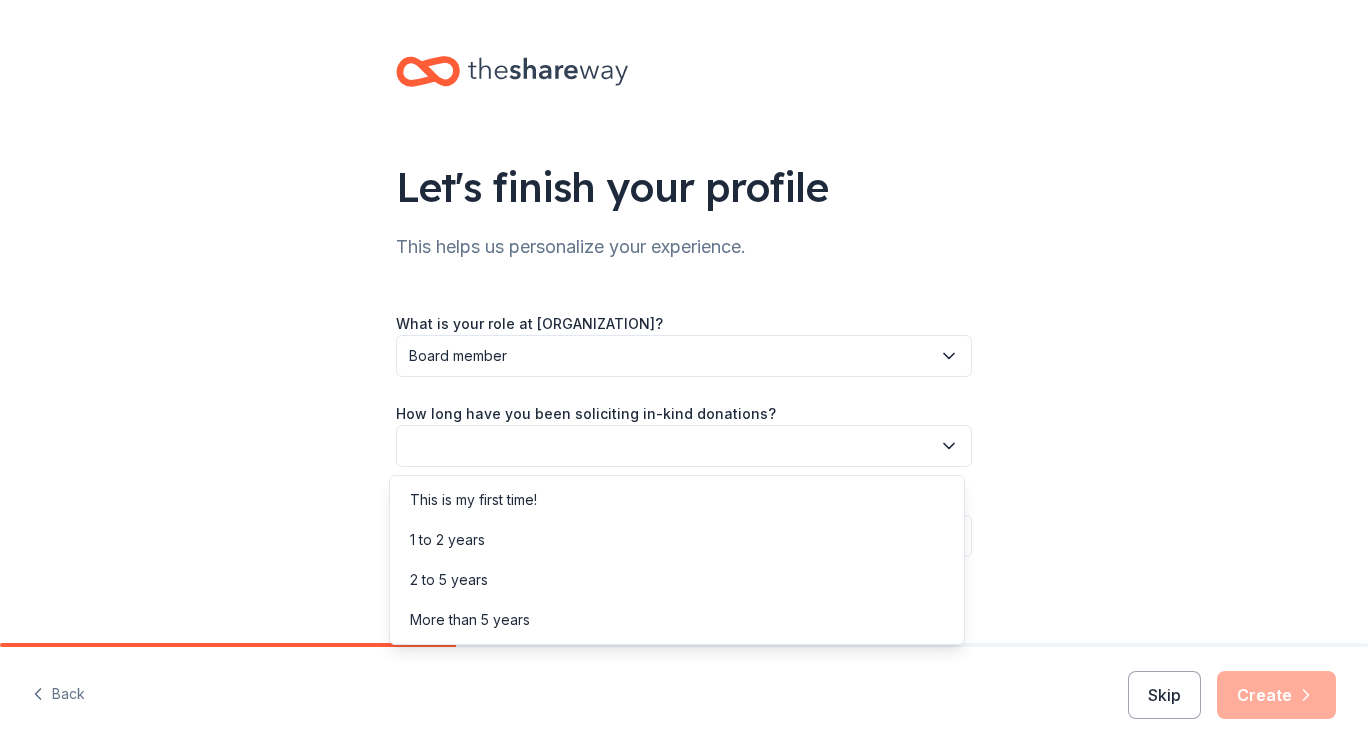 click on "1 to 2 years" at bounding box center (447, 540) 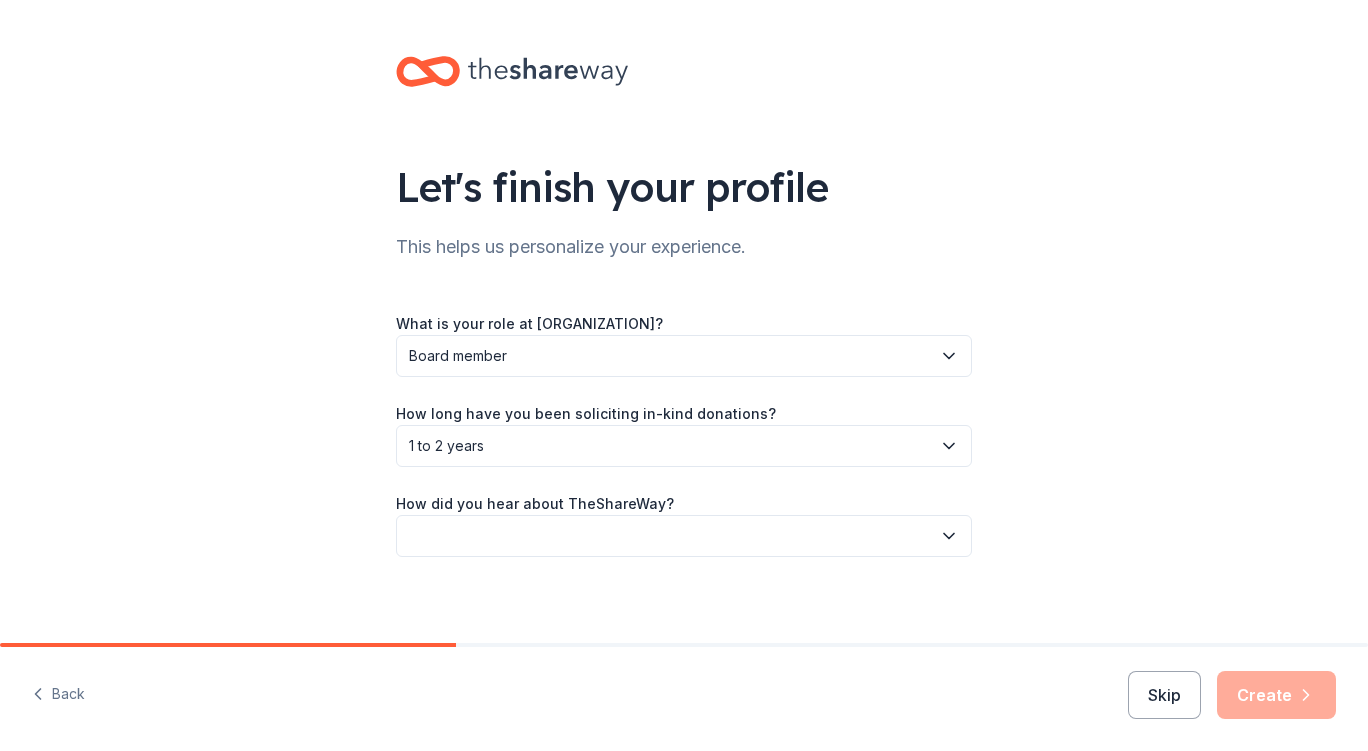 click at bounding box center [684, 536] 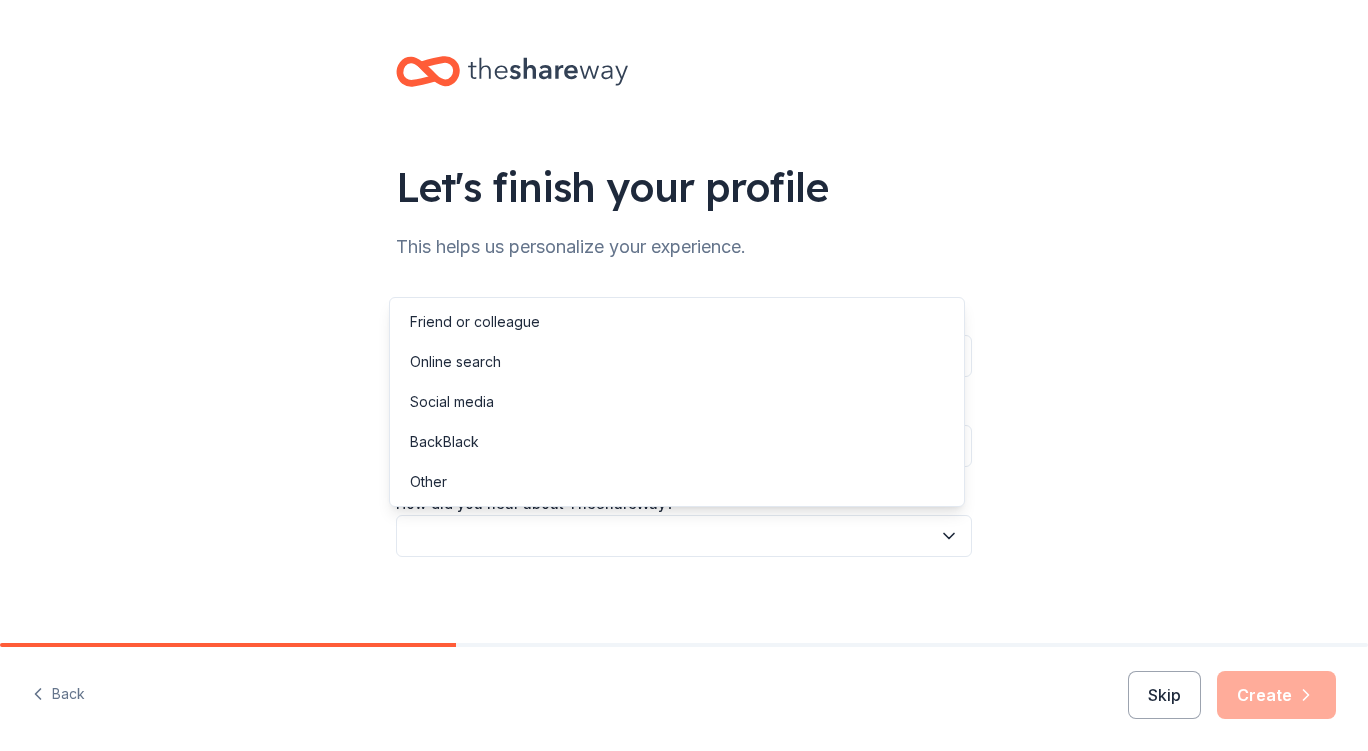 click on "Social media" at bounding box center (677, 402) 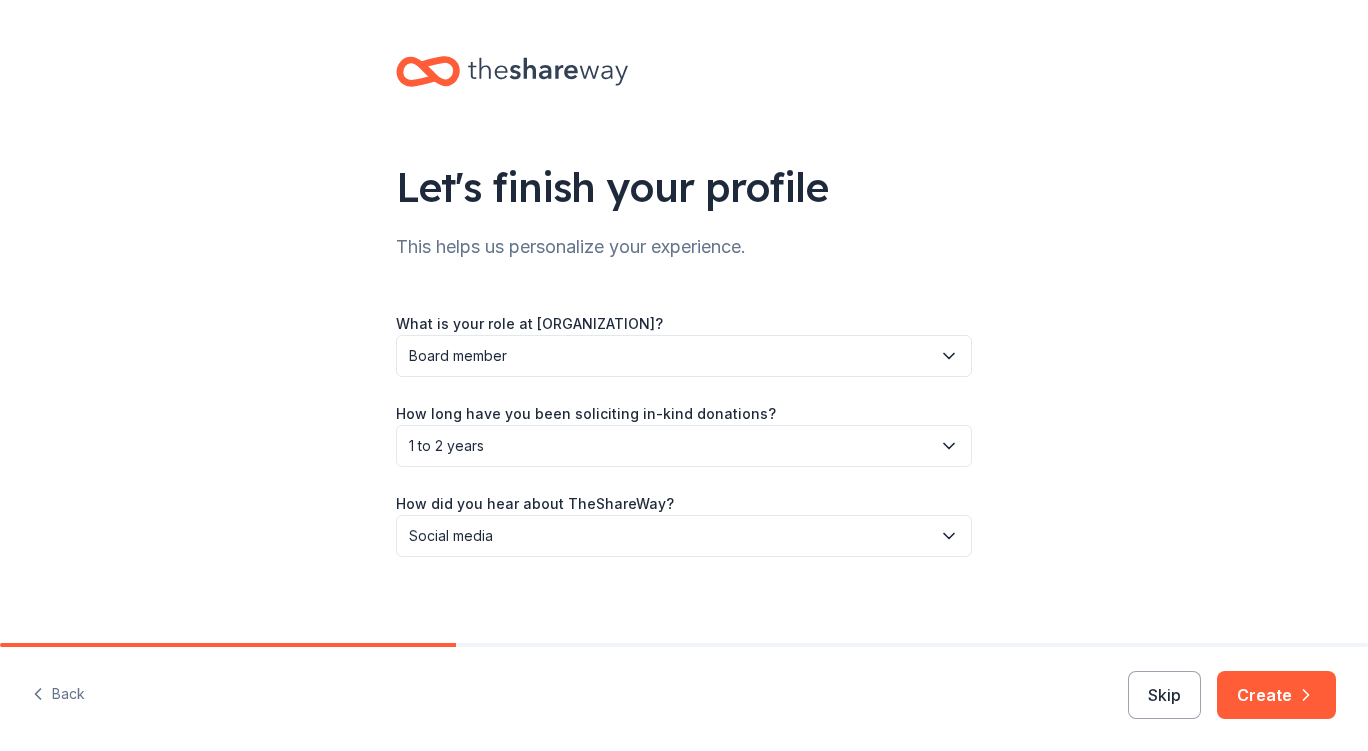 click on "Create" at bounding box center (1276, 695) 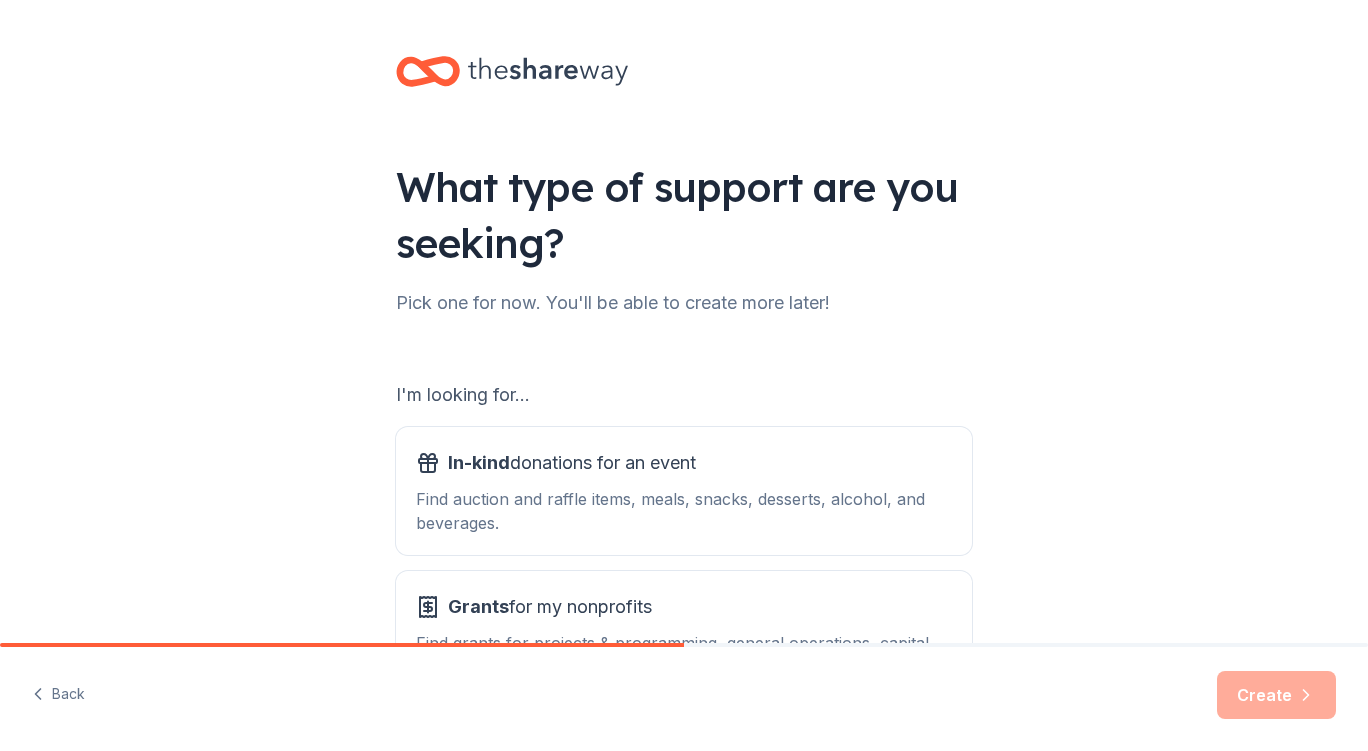 scroll, scrollTop: 100, scrollLeft: 0, axis: vertical 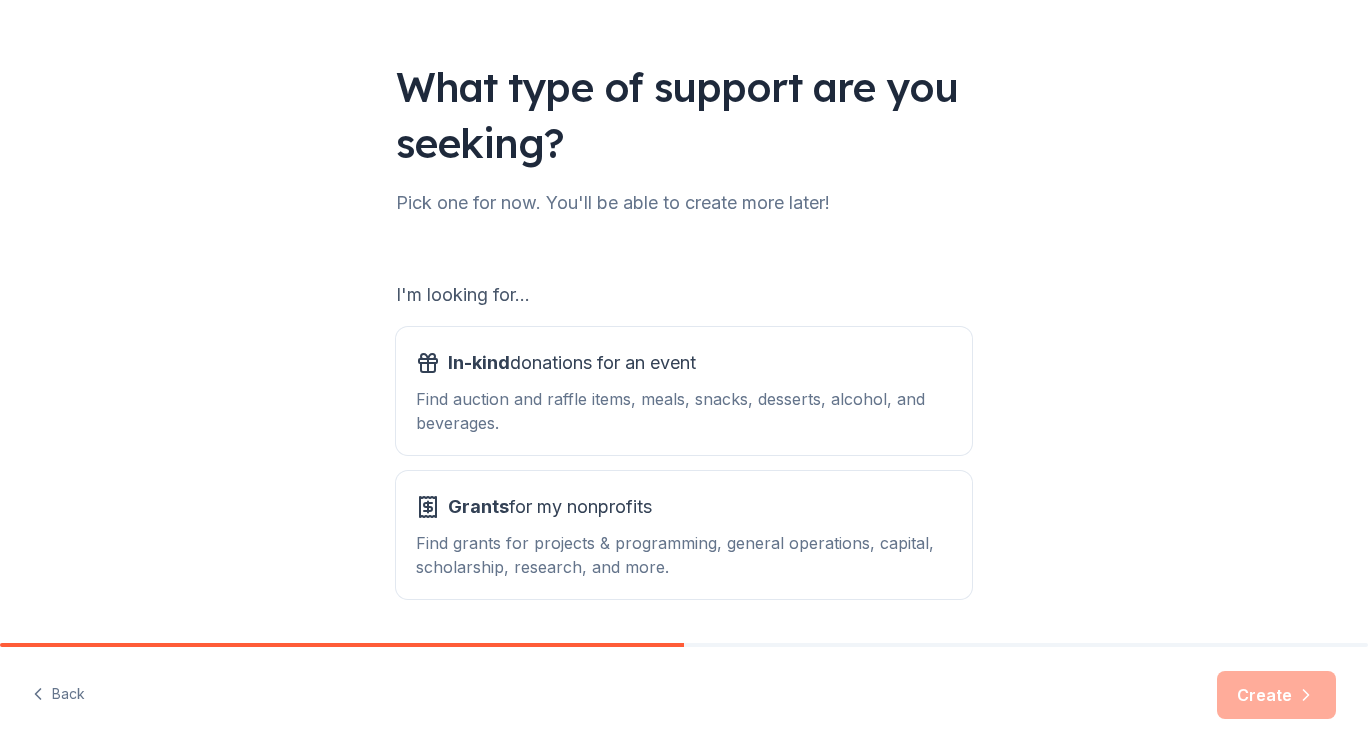 click on "In-kind  donations for an event" at bounding box center (684, 363) 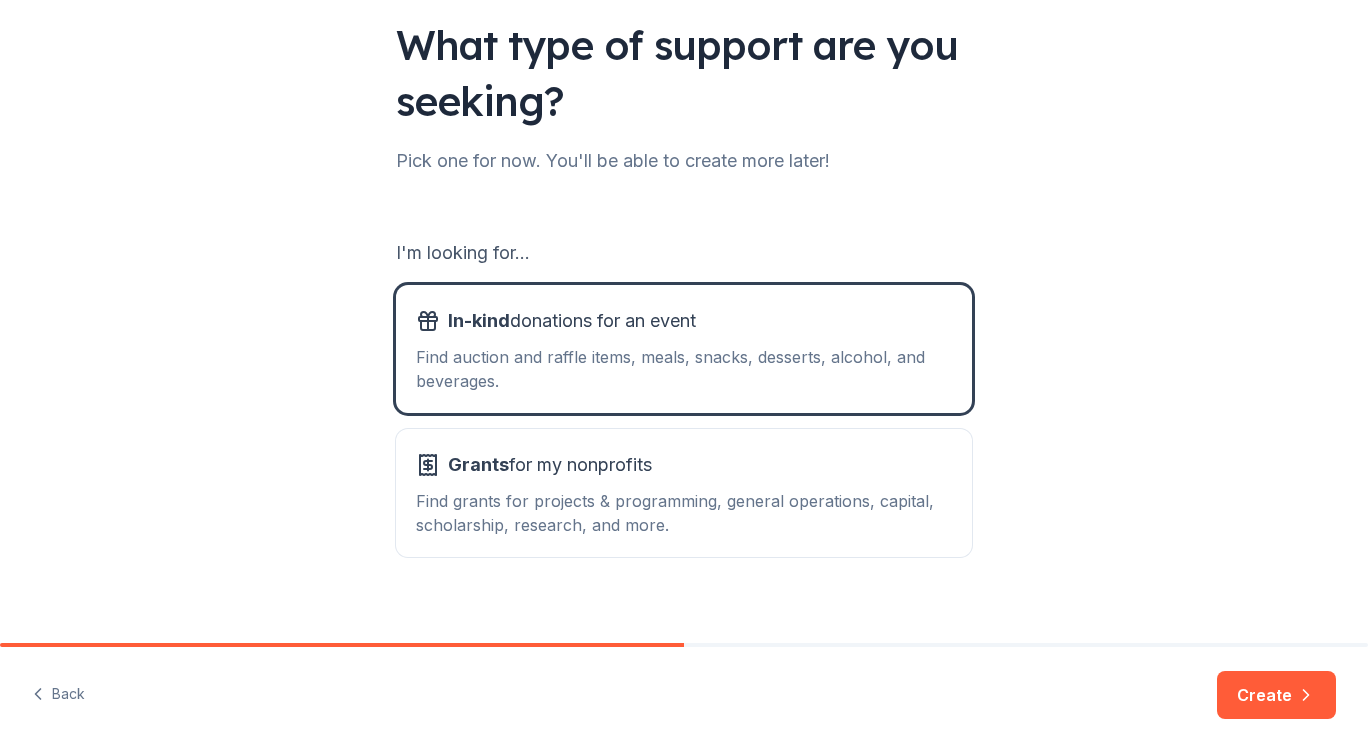 scroll, scrollTop: 164, scrollLeft: 0, axis: vertical 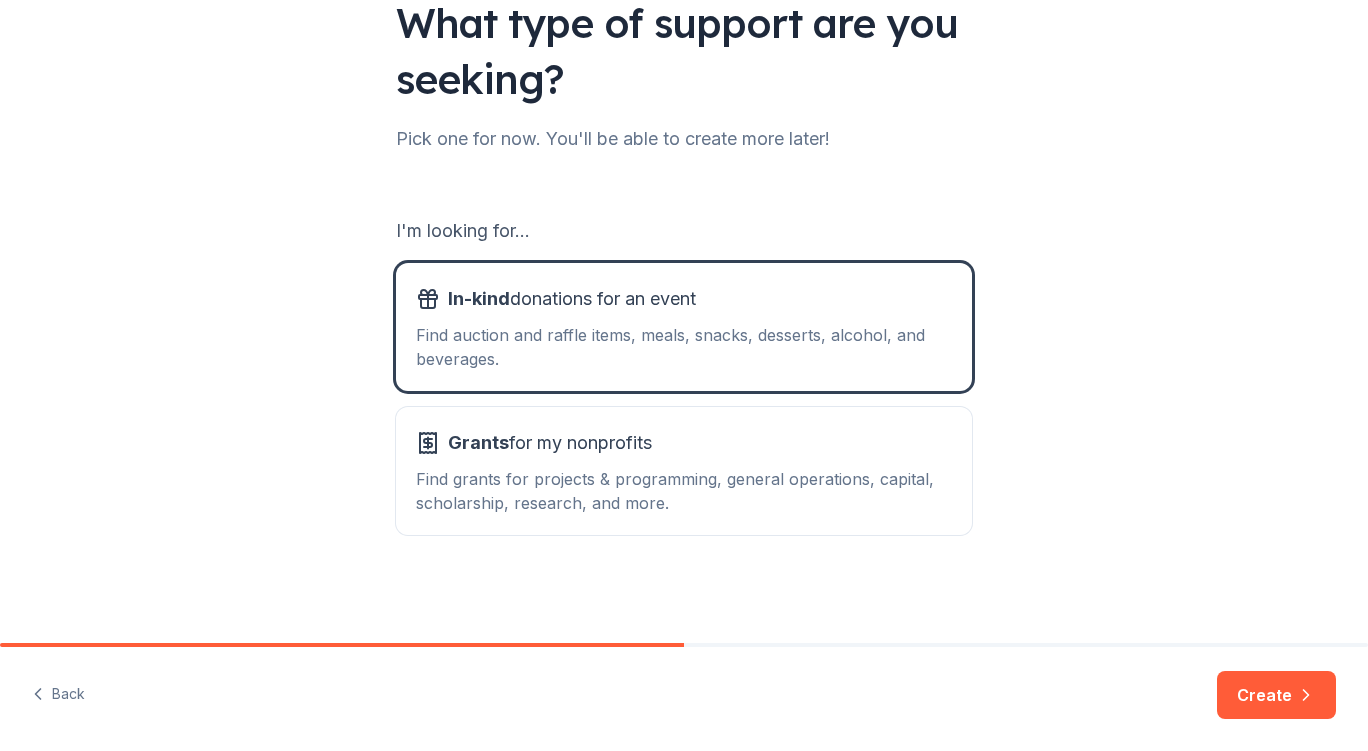 click on "Grants  for my nonprofits Find grants for projects & programming, general operations, capital, scholarship, research, and more." at bounding box center [684, 471] 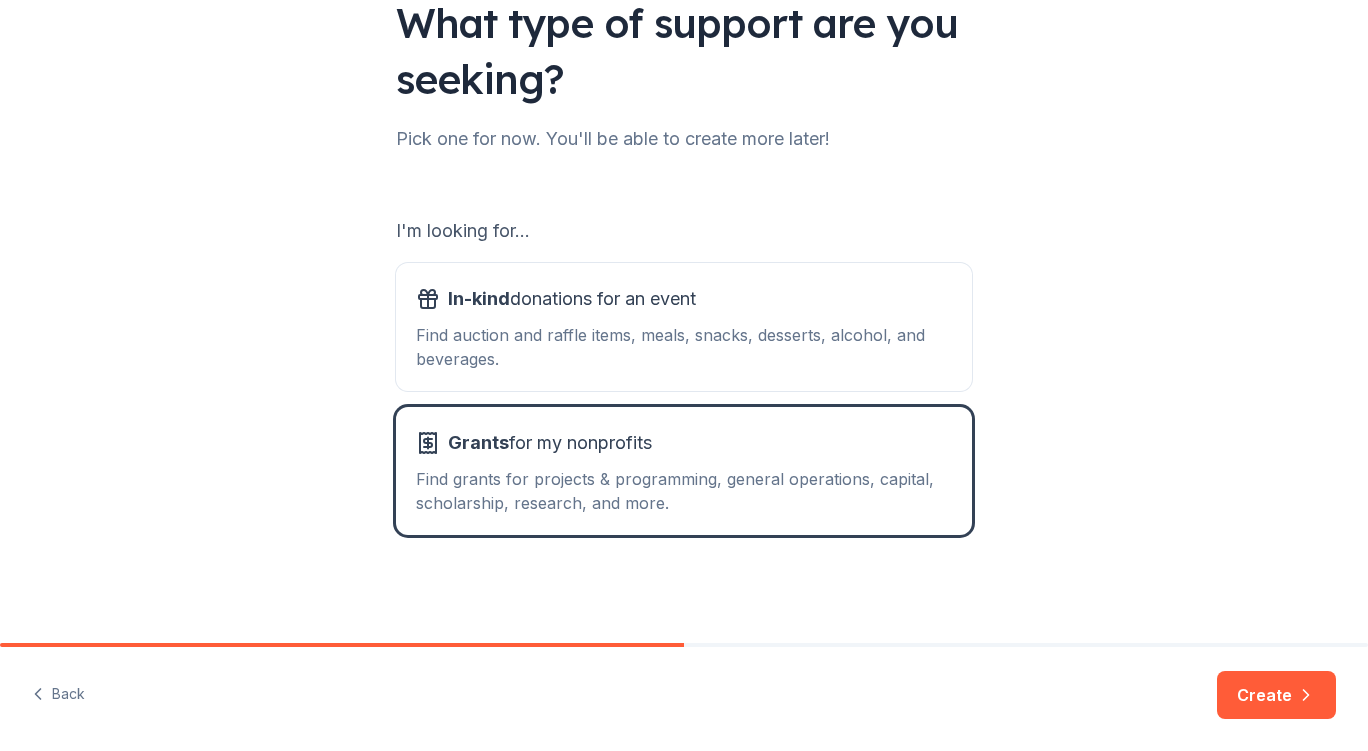 click on "Find auction and raffle items, meals, snacks, desserts, alcohol, and beverages." at bounding box center (684, 347) 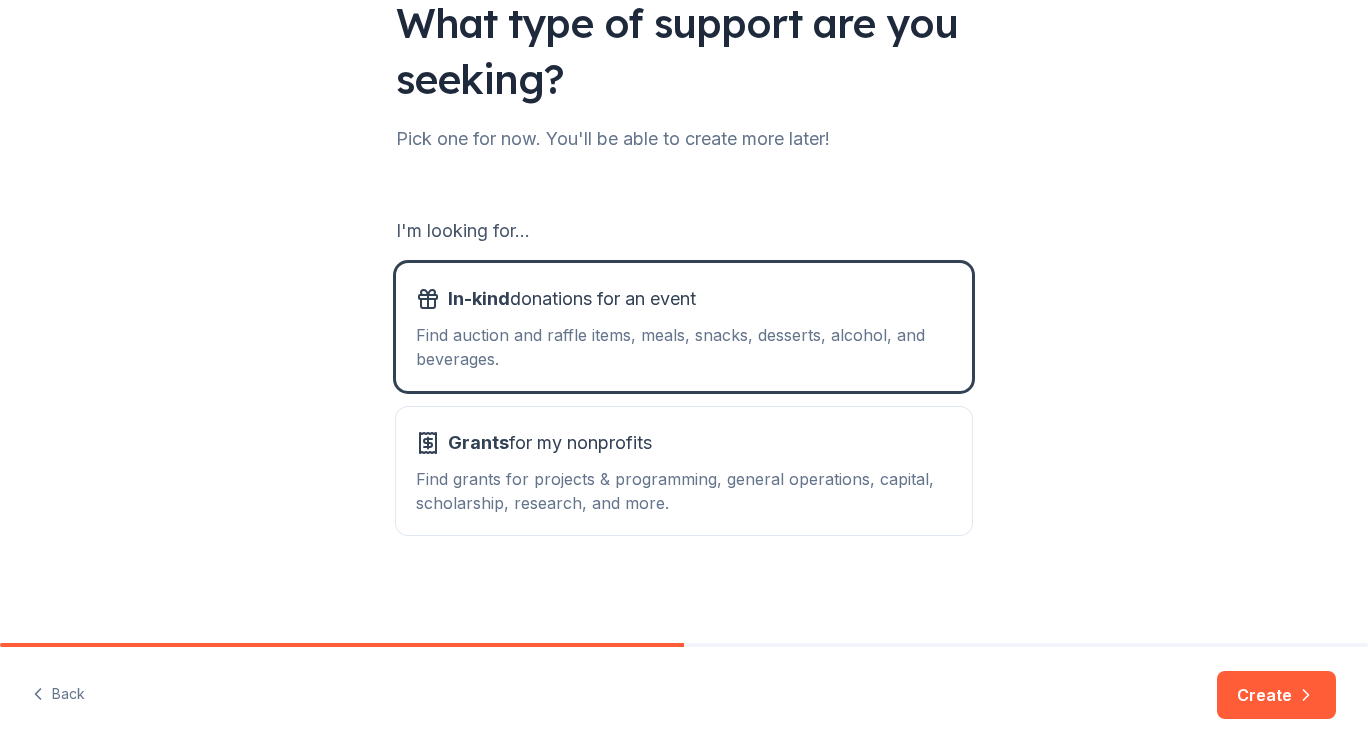 click 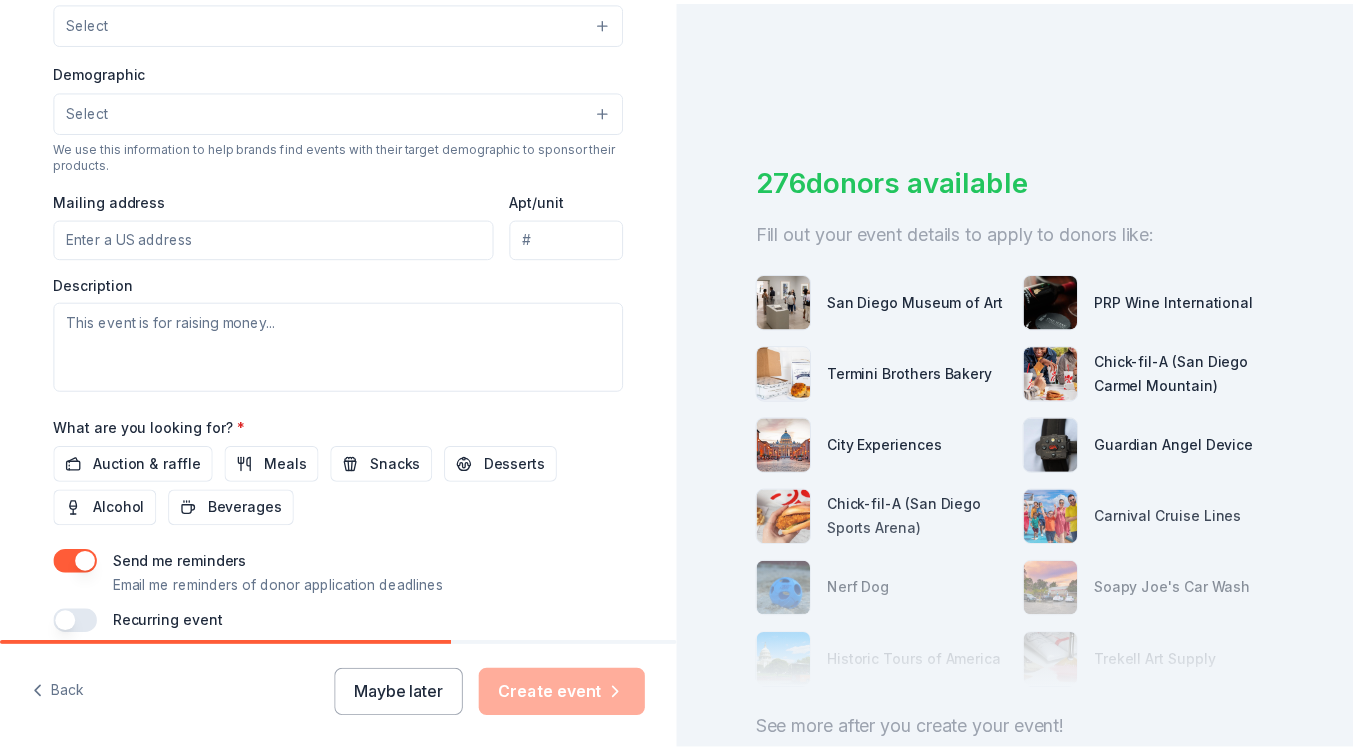 scroll, scrollTop: 688, scrollLeft: 0, axis: vertical 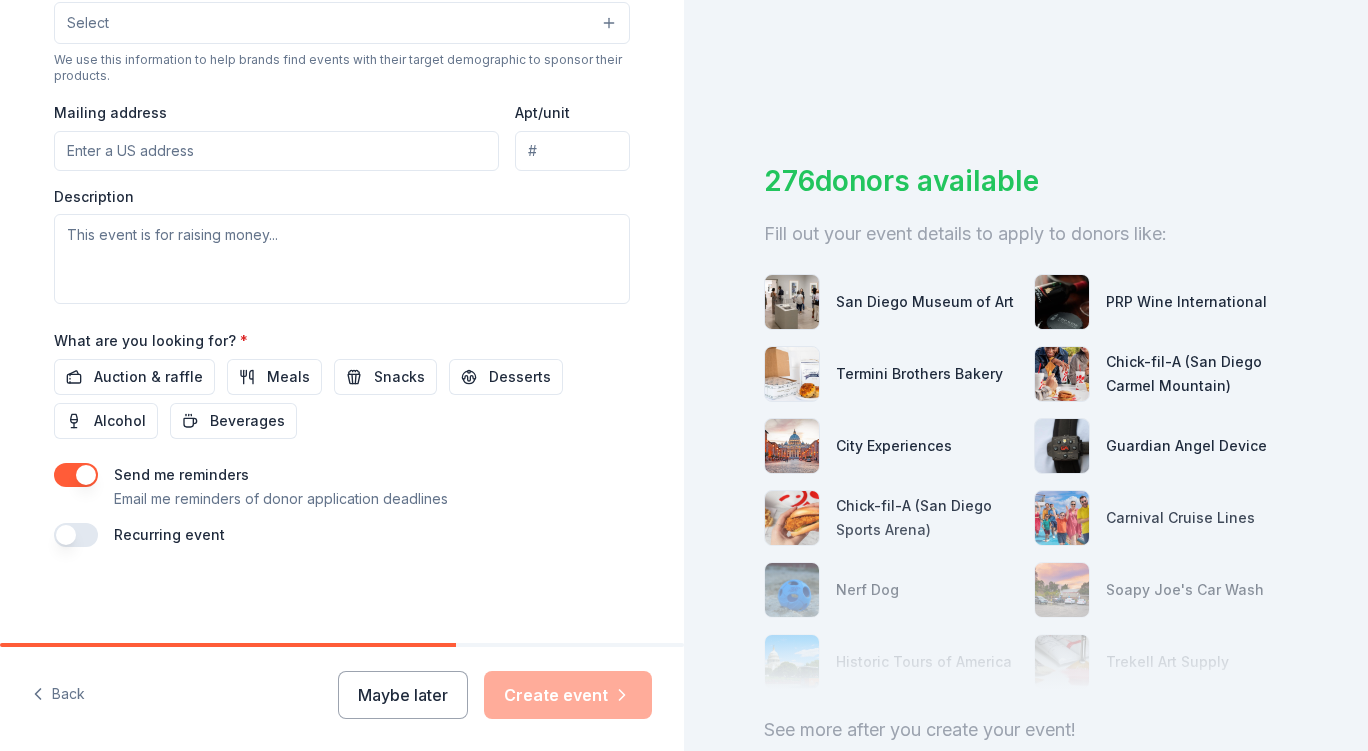 click on "Maybe later" at bounding box center (403, 695) 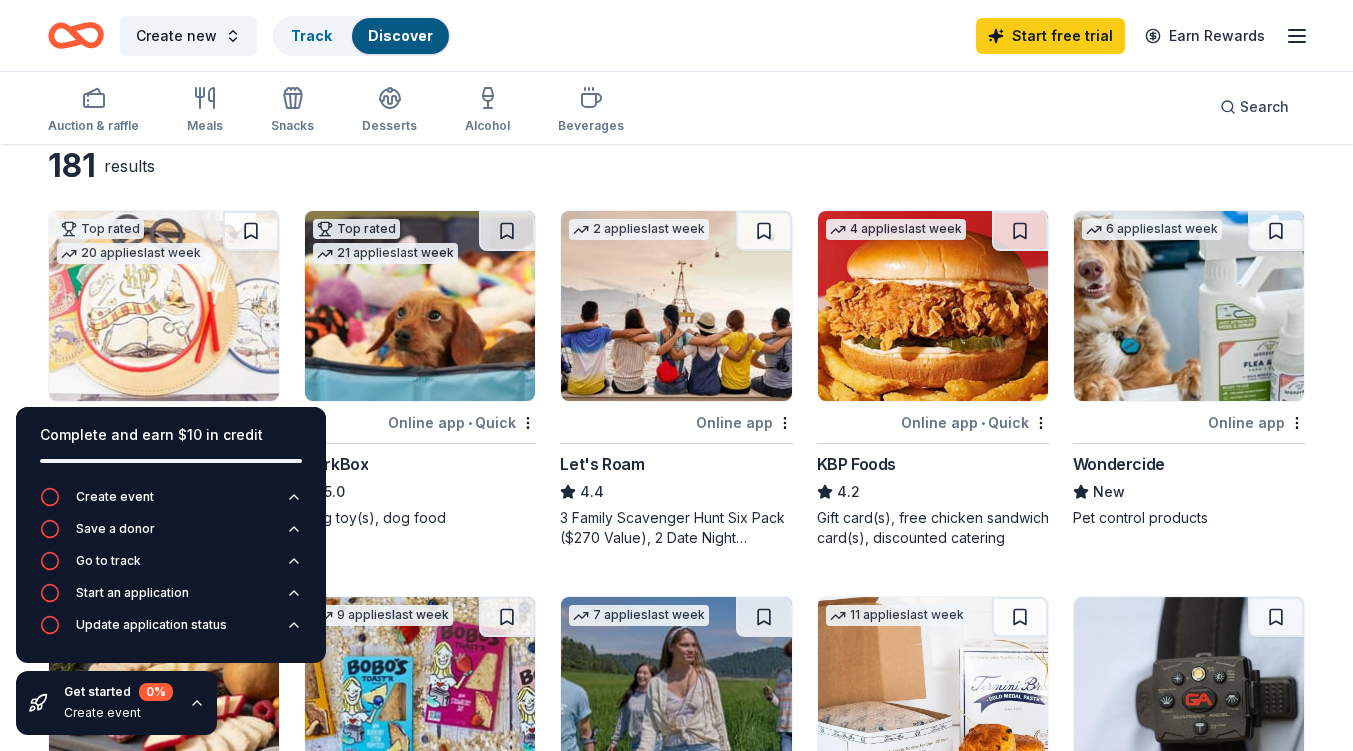 scroll, scrollTop: 0, scrollLeft: 0, axis: both 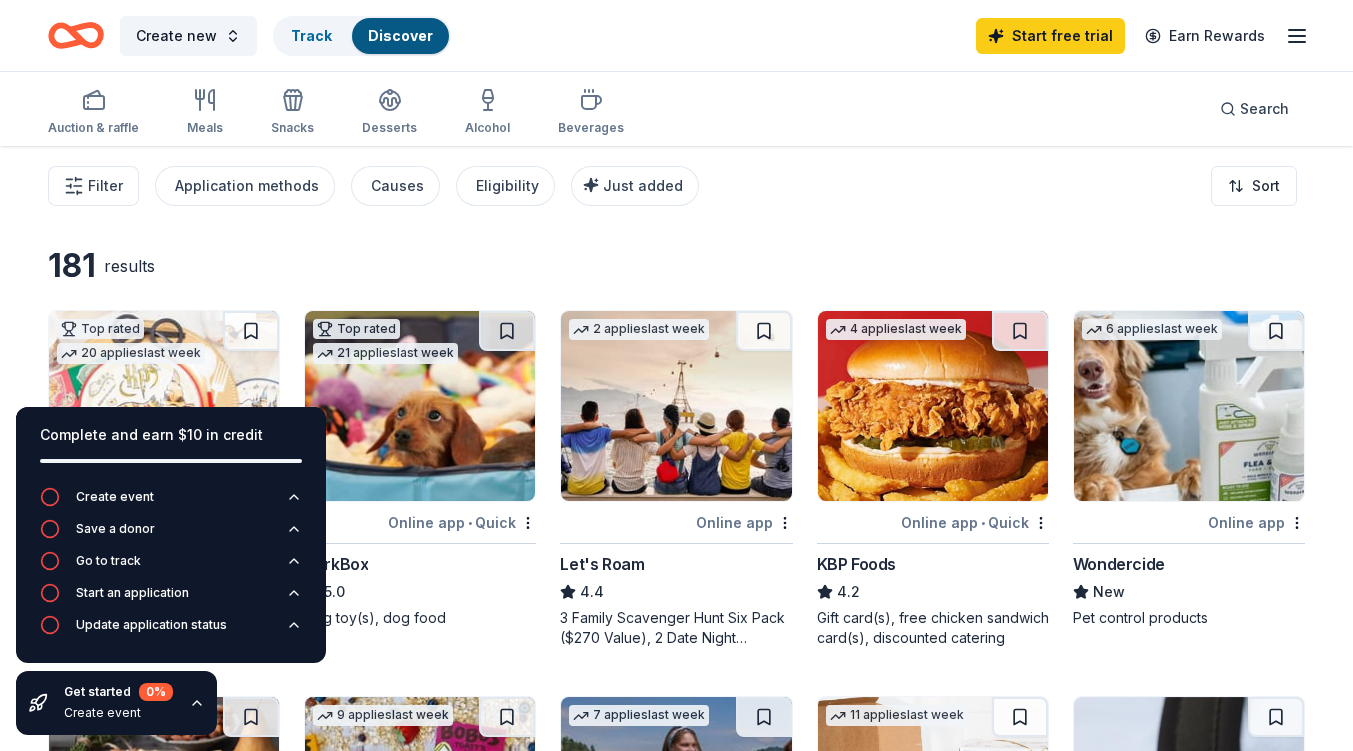 click 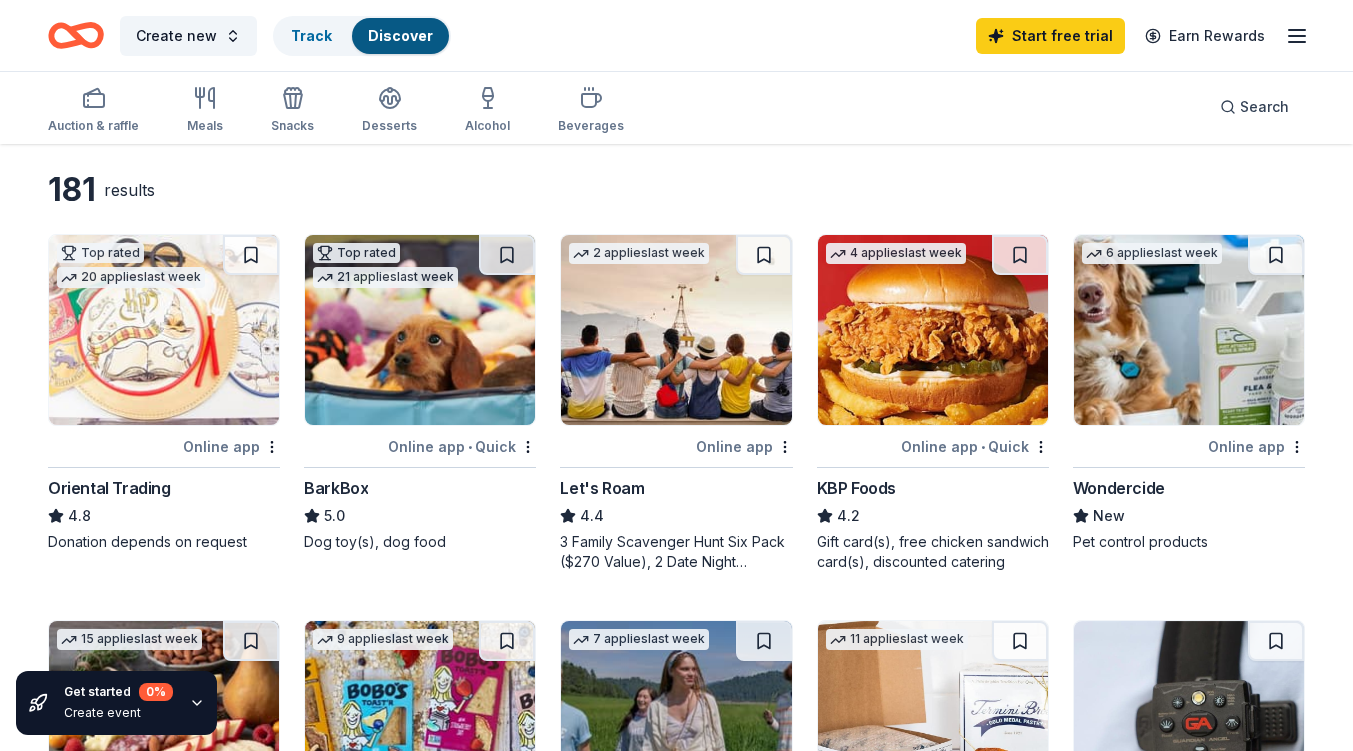 scroll, scrollTop: 100, scrollLeft: 0, axis: vertical 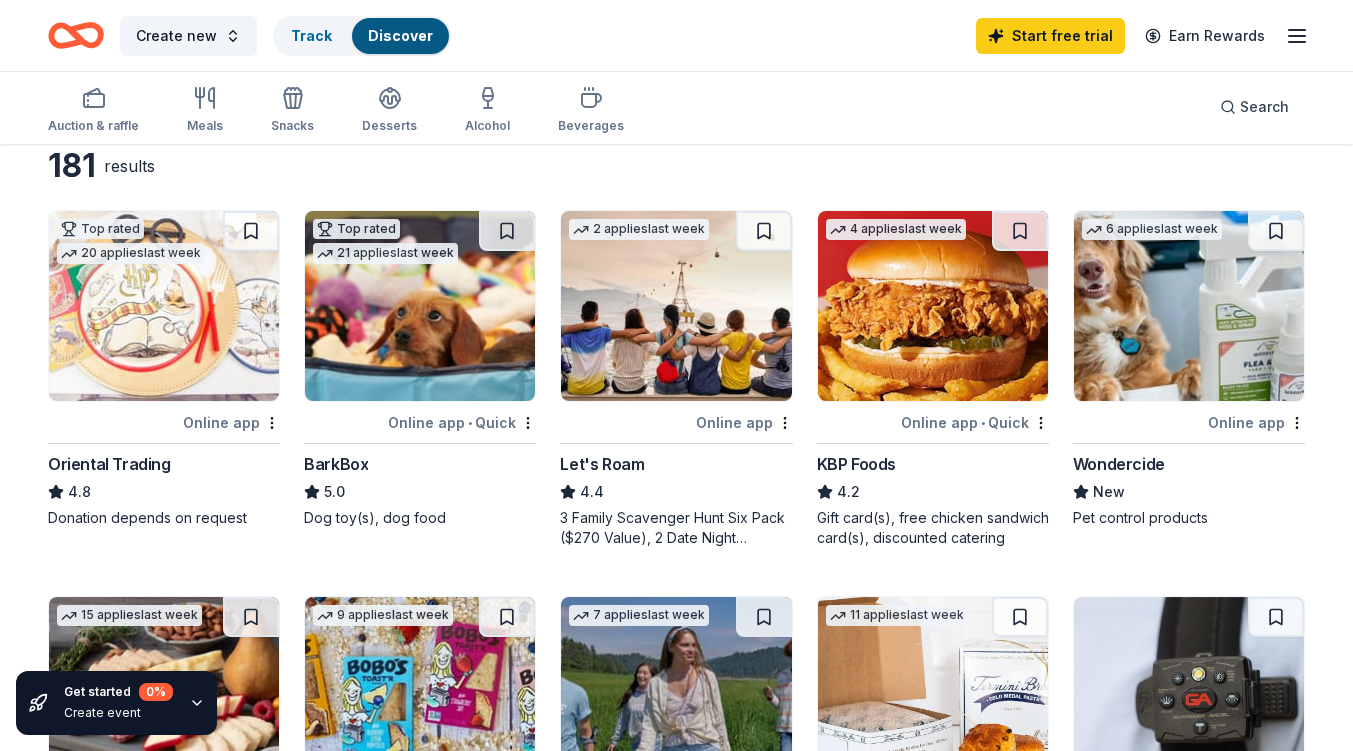 click on "Online app" at bounding box center [231, 422] 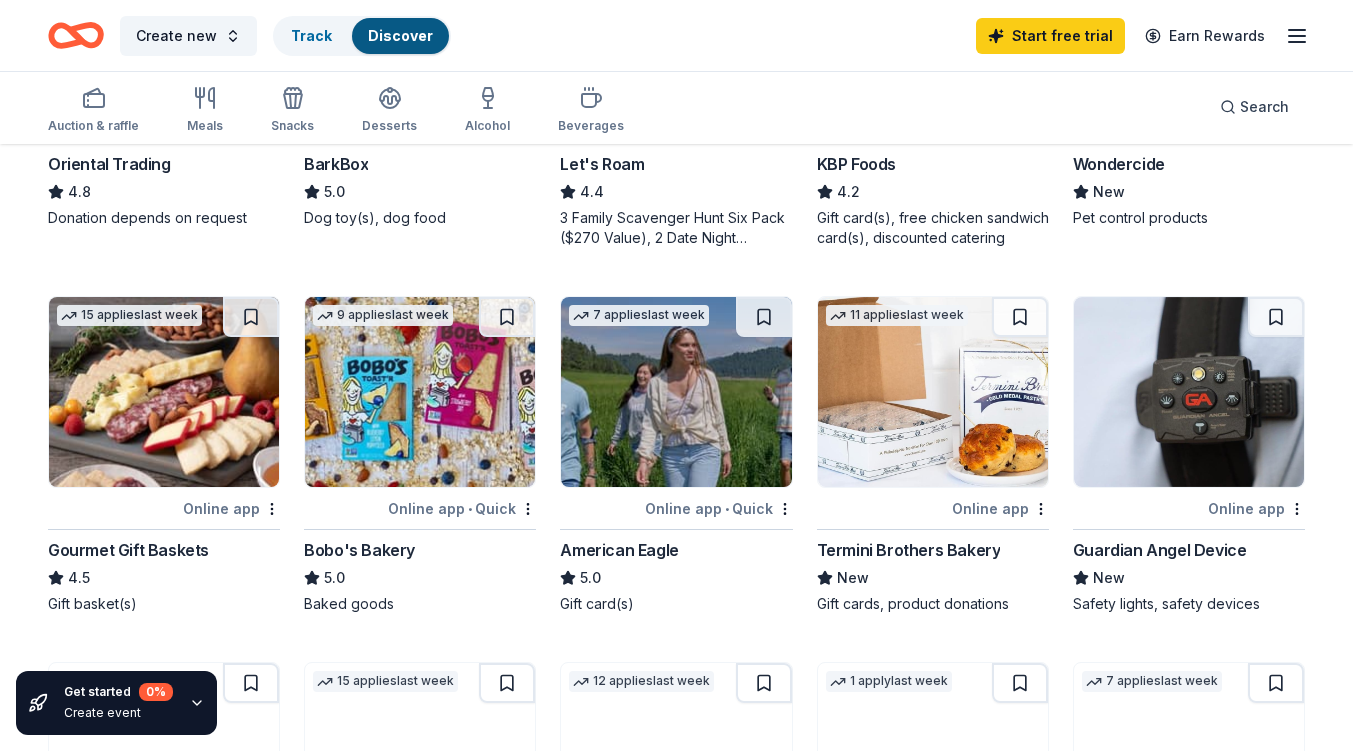 scroll, scrollTop: 0, scrollLeft: 0, axis: both 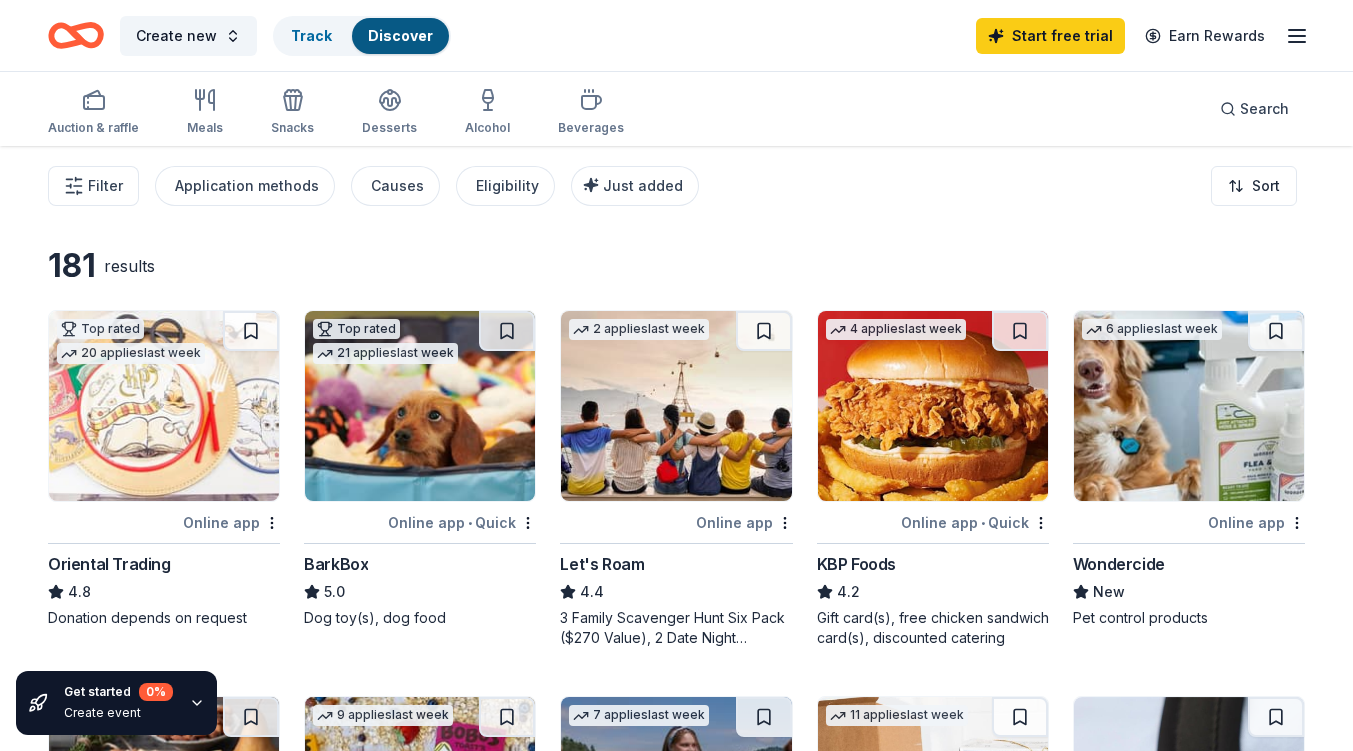 click on "Search" at bounding box center (1264, 109) 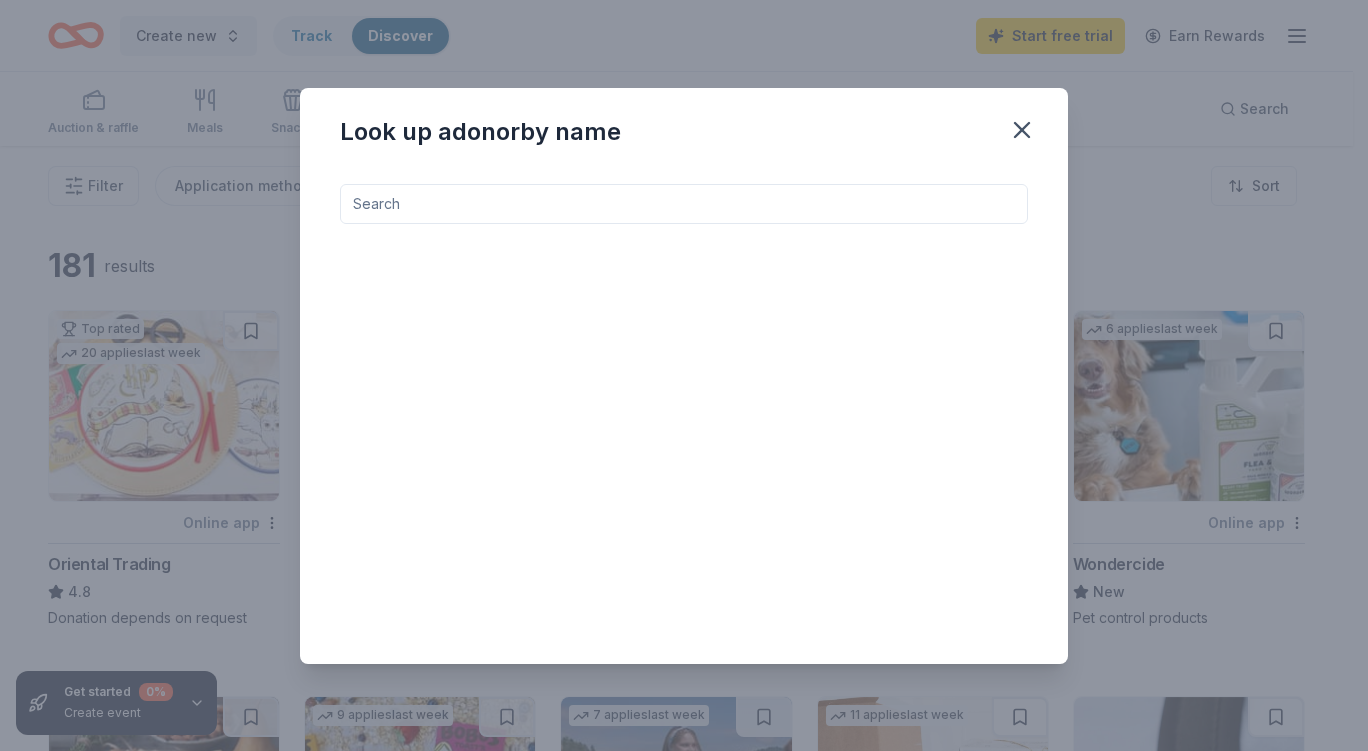 click at bounding box center (684, 204) 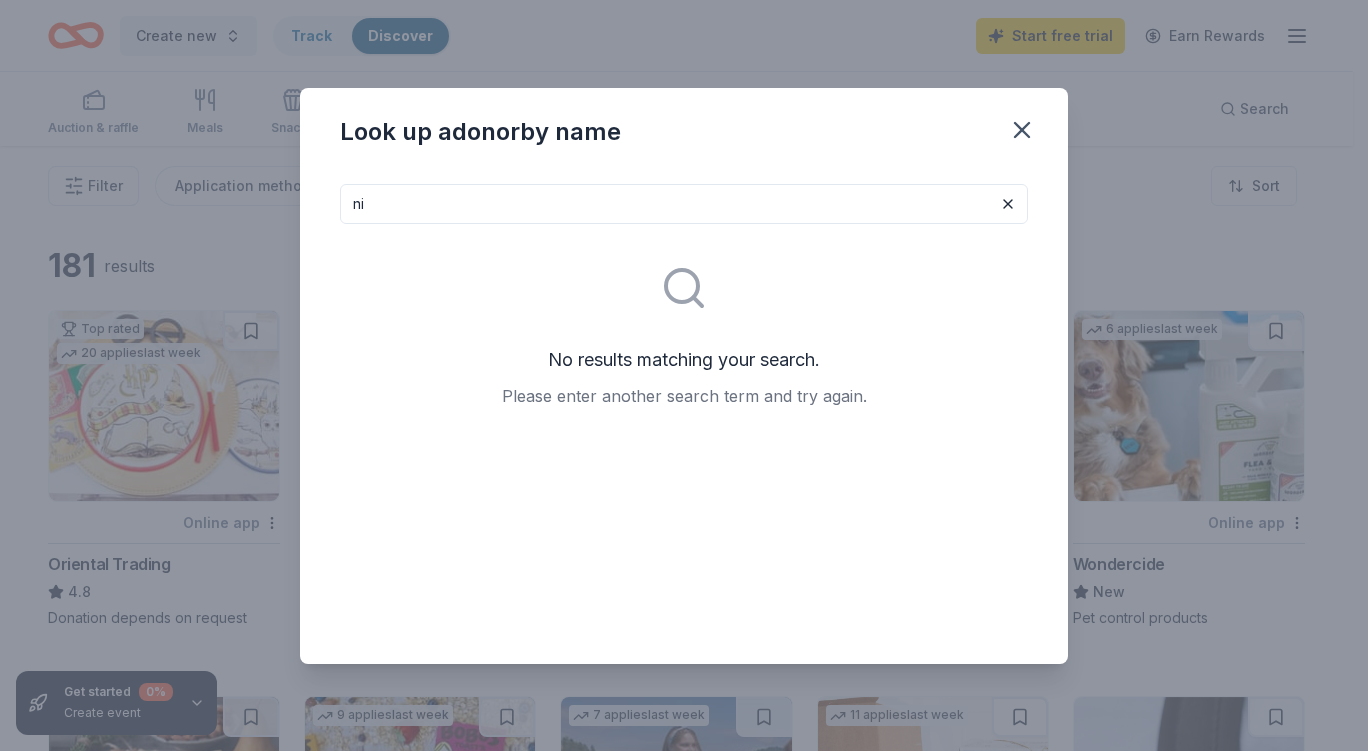type on "n" 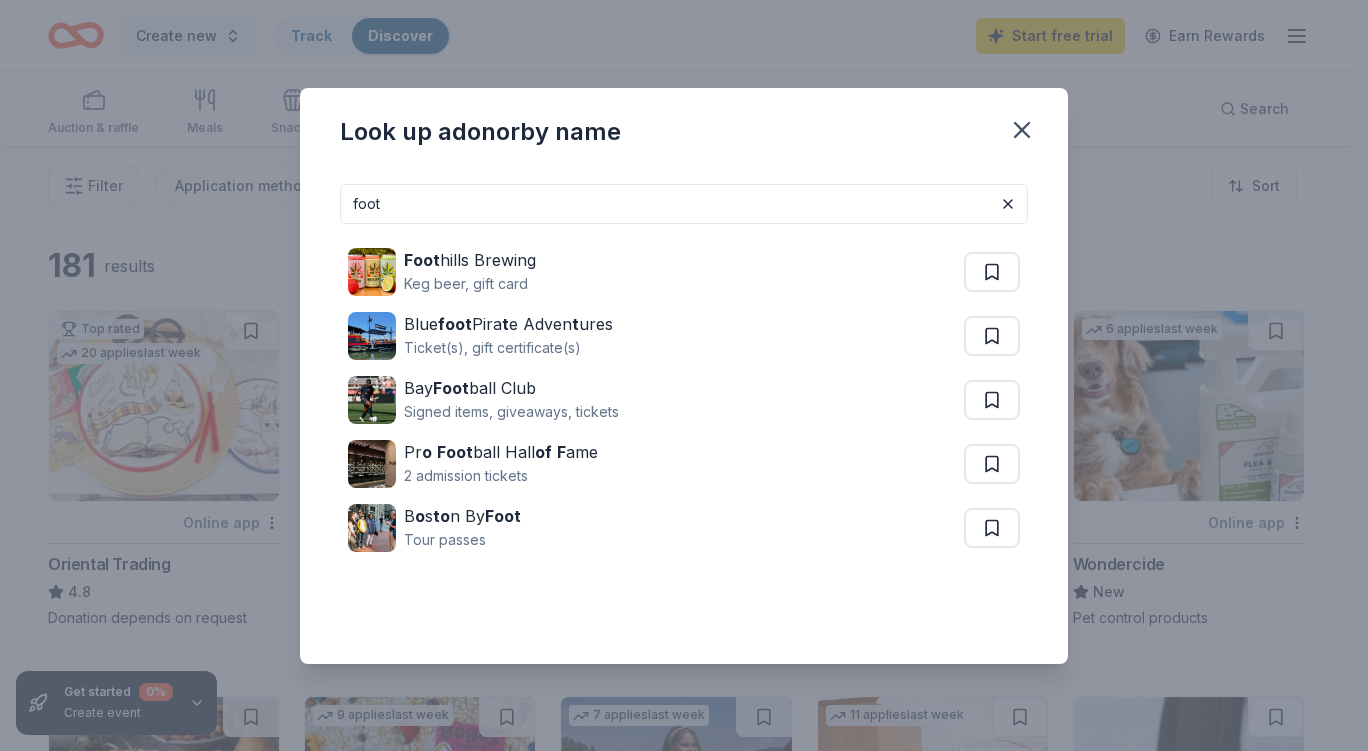 type on "foot" 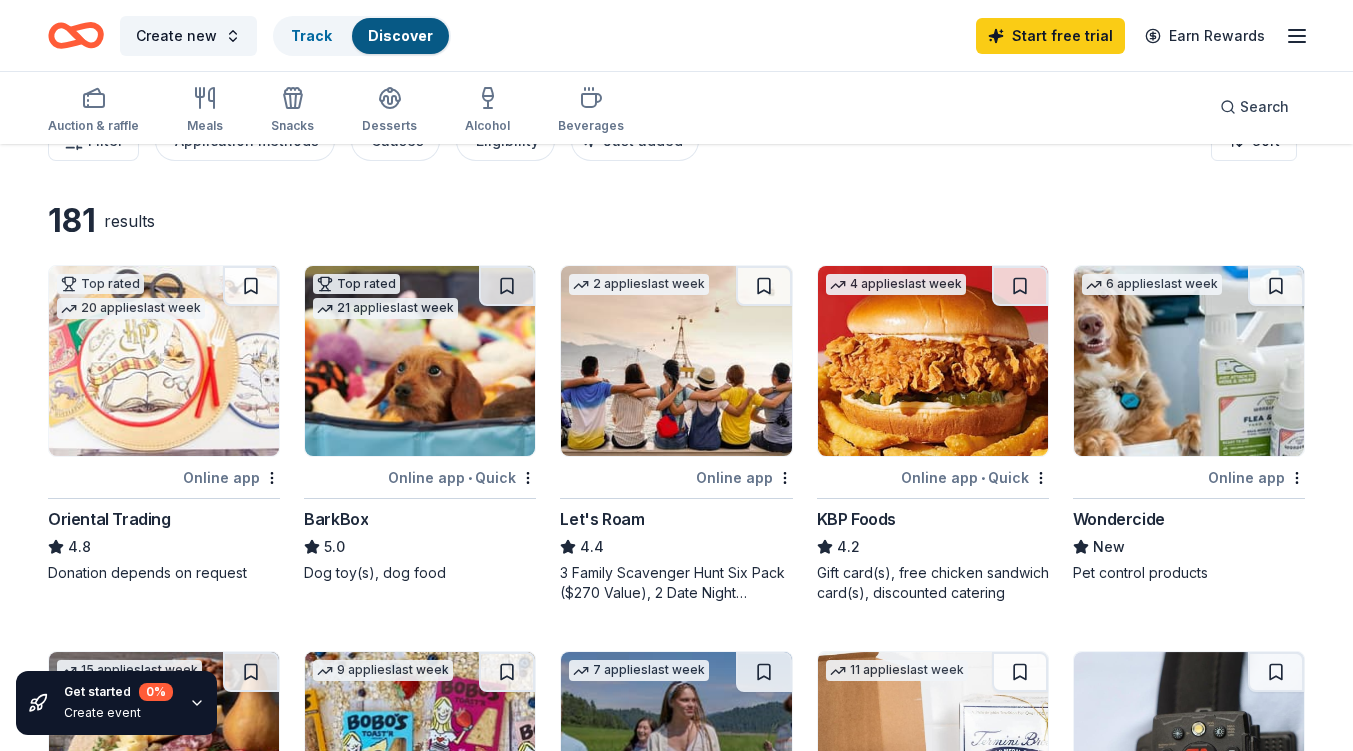 scroll, scrollTop: 0, scrollLeft: 0, axis: both 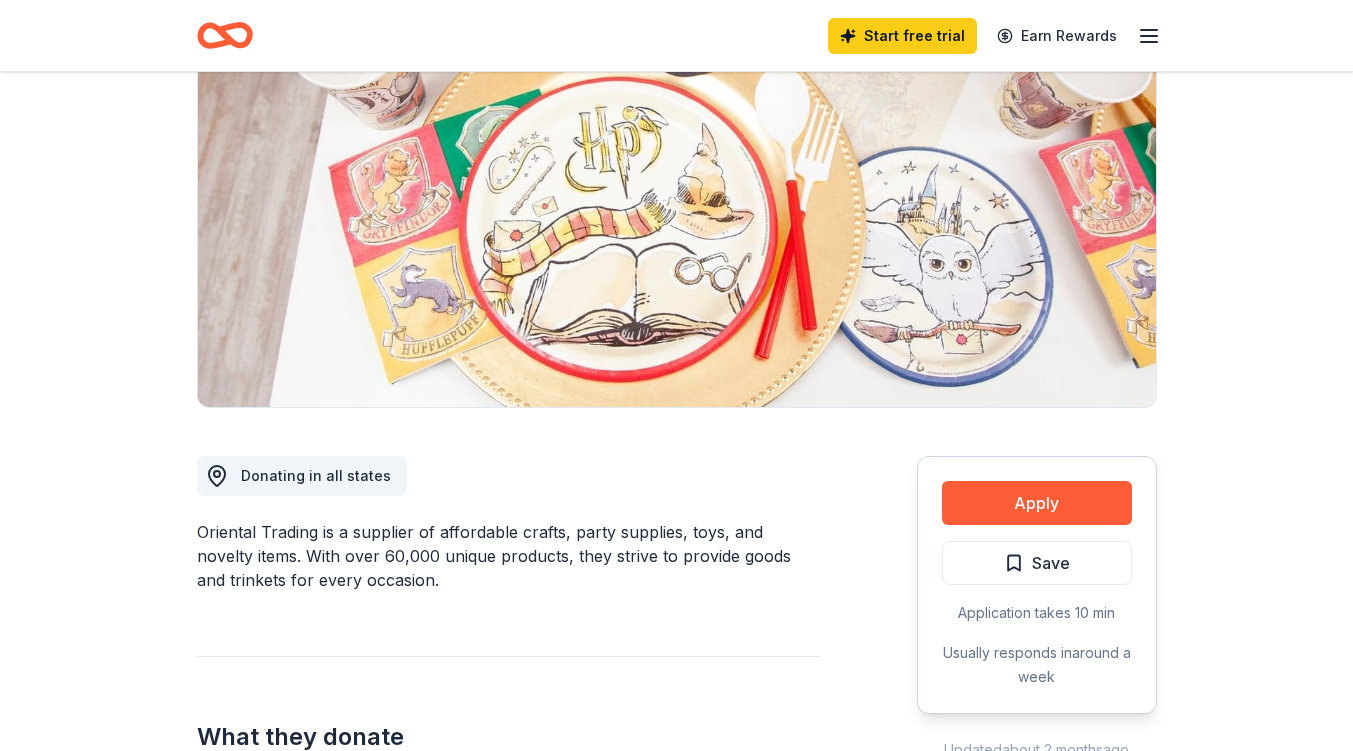 click on "Apply" at bounding box center (1037, 503) 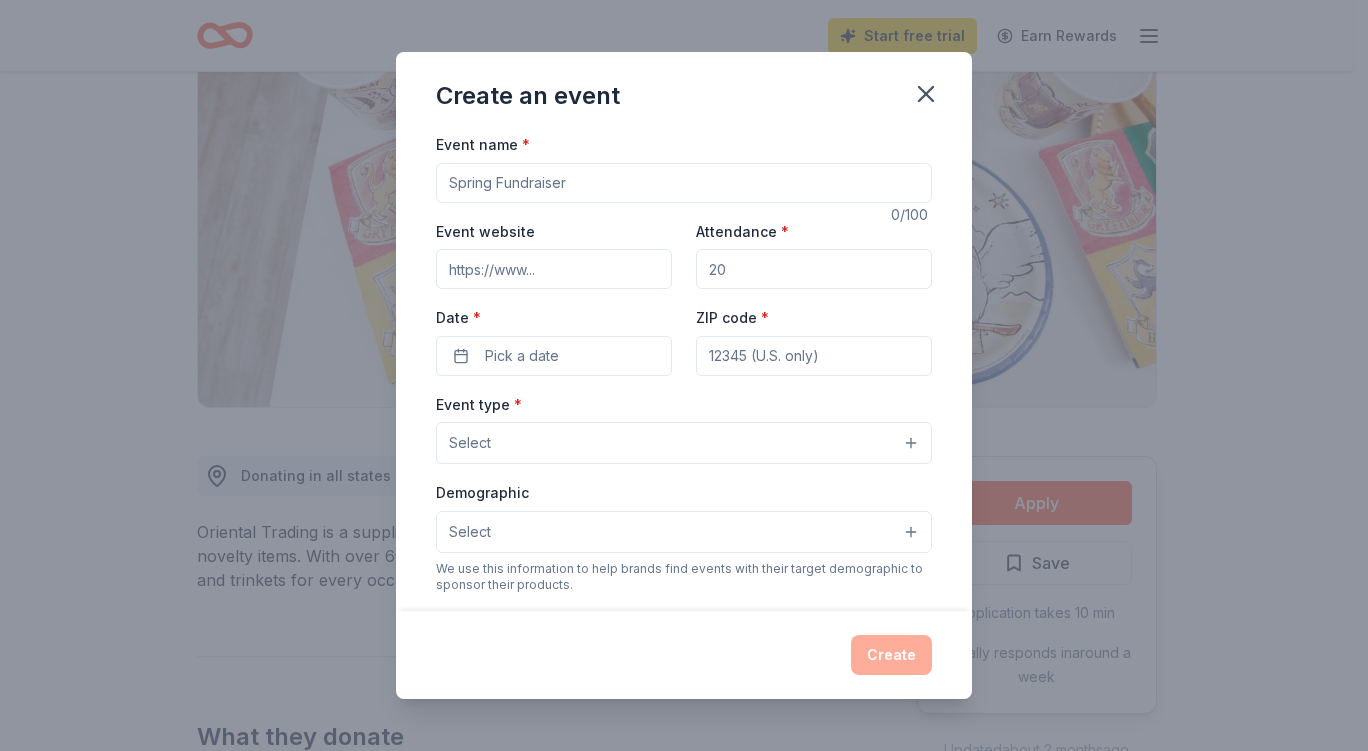 click on "Event name *" at bounding box center [684, 183] 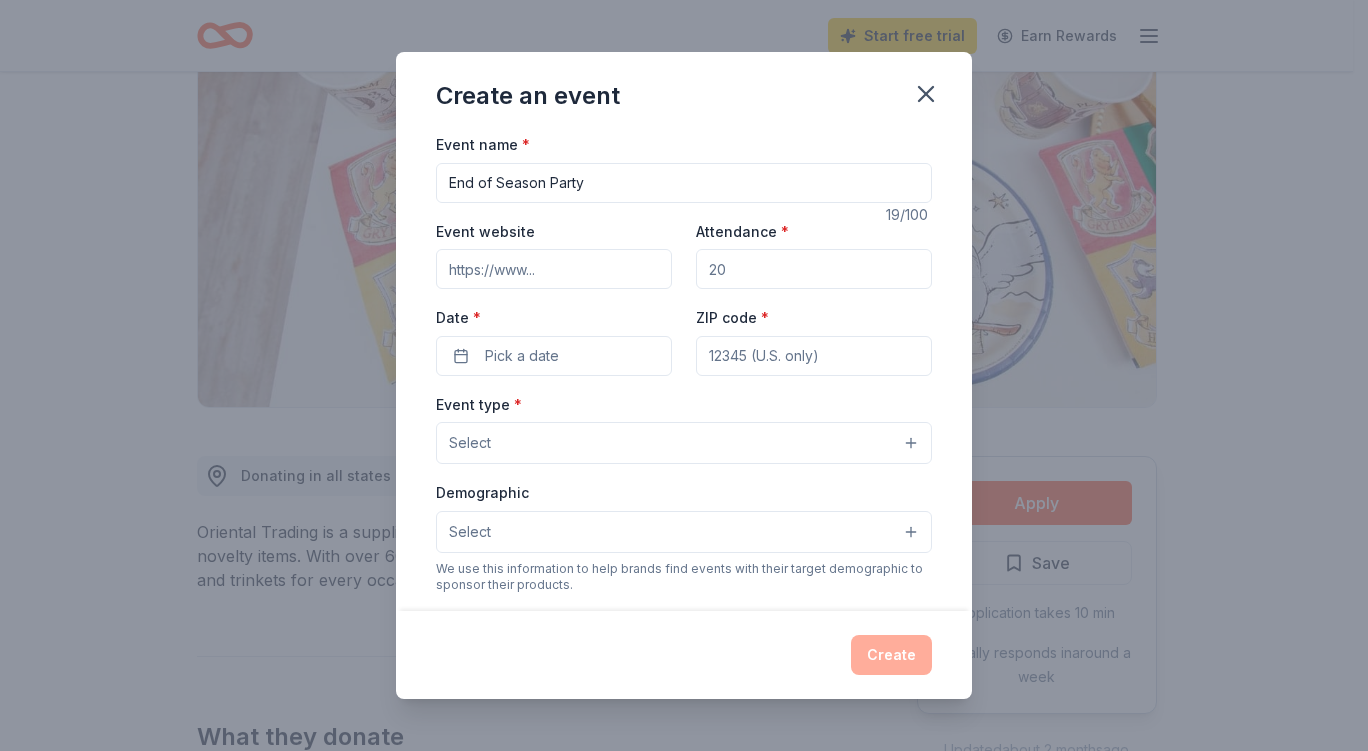 type on "End of Season Party" 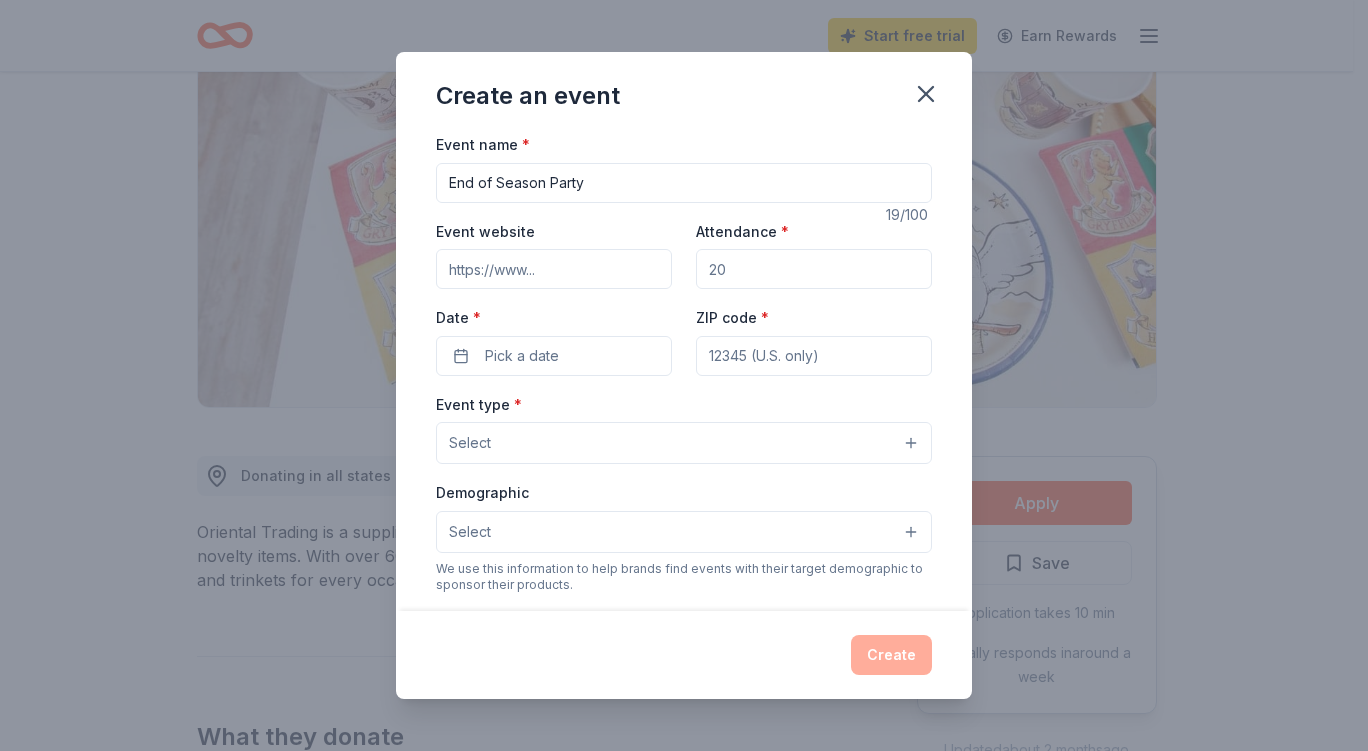 click on "Attendance *" at bounding box center [814, 269] 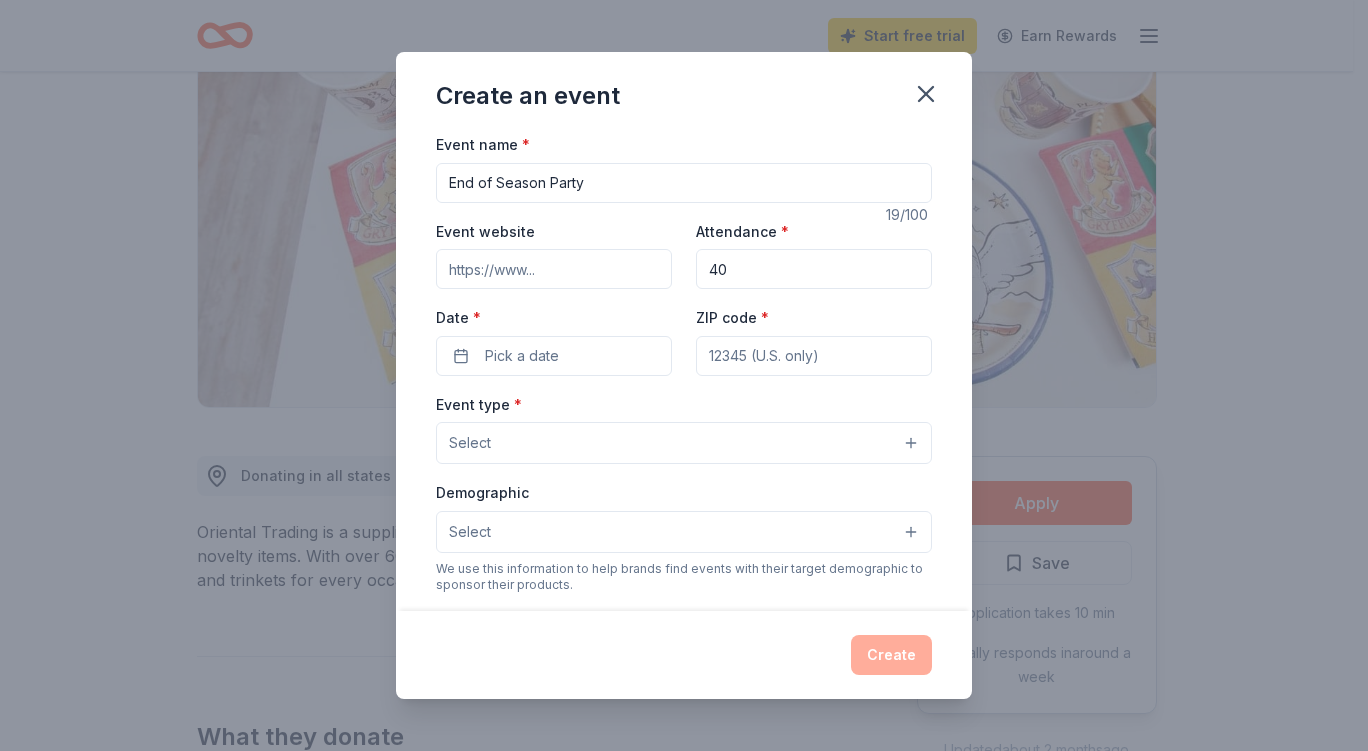 type on "4" 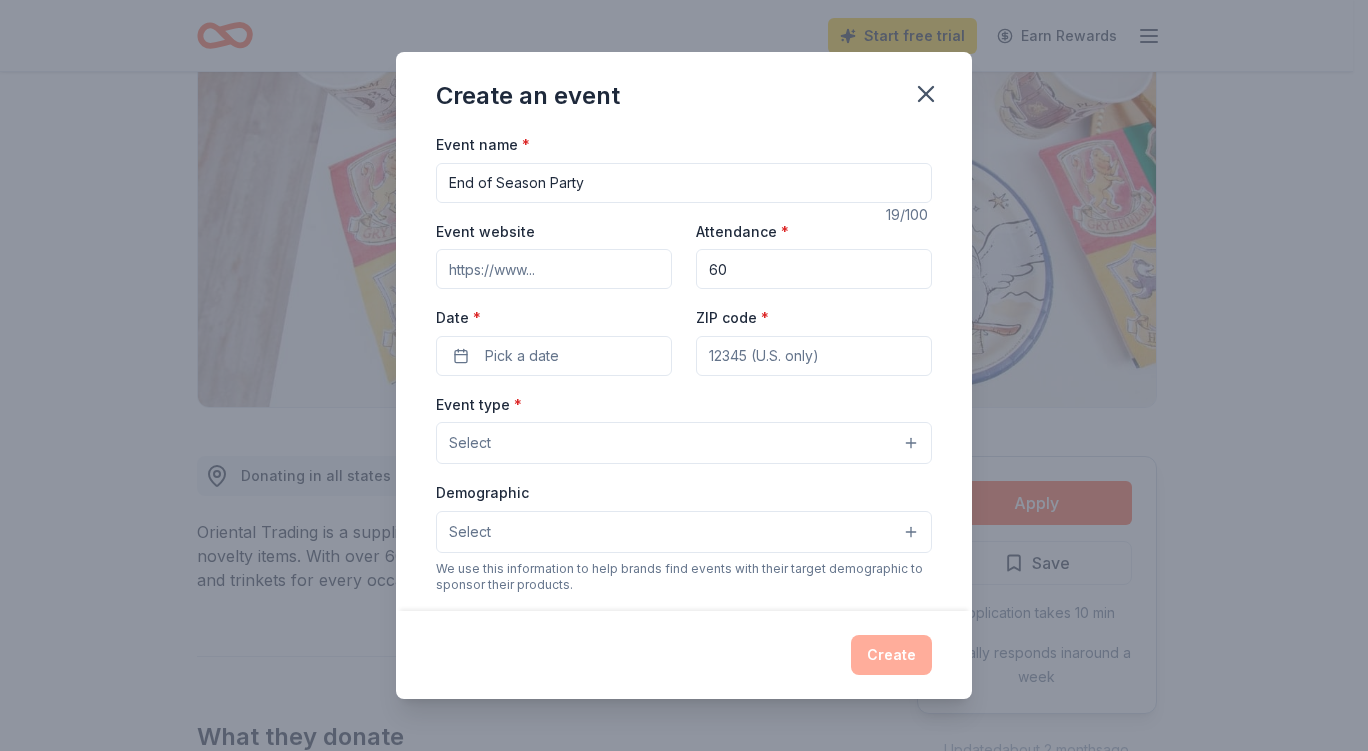 type on "60" 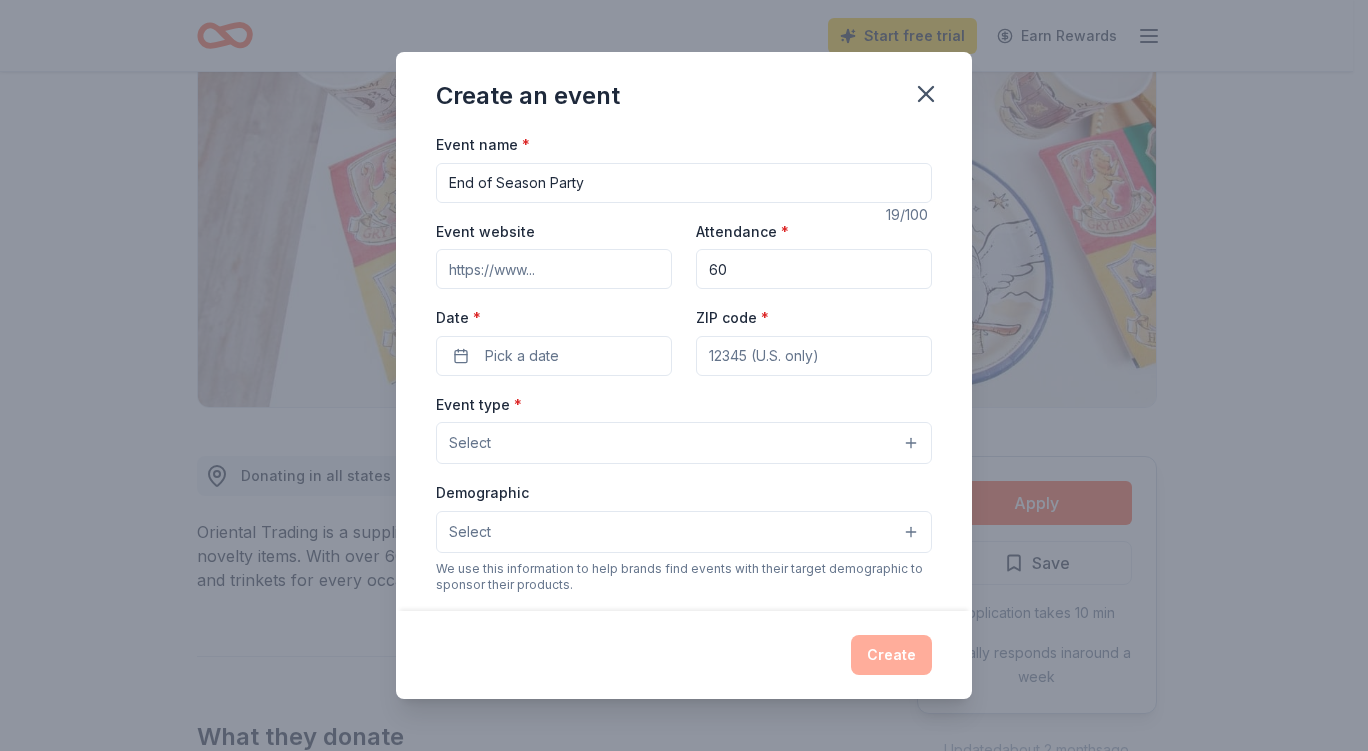click on "Pick a date" at bounding box center (522, 356) 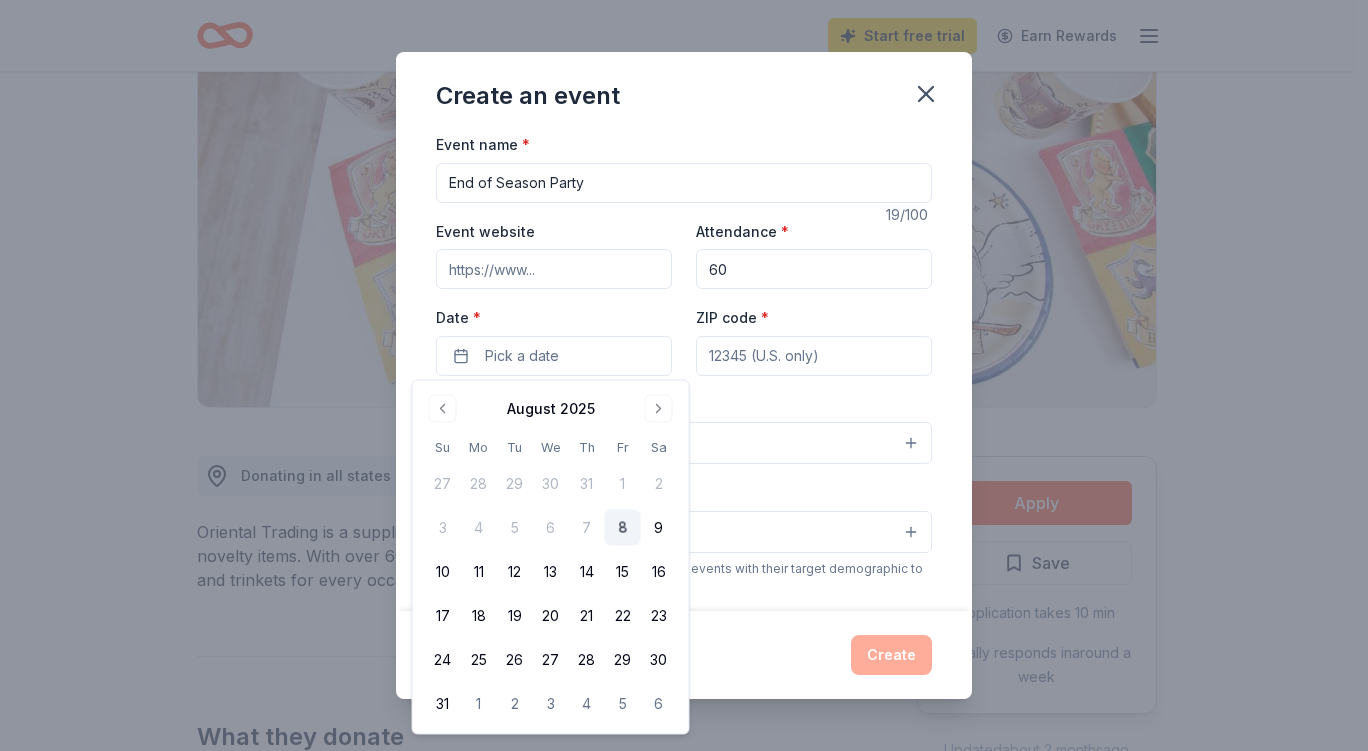 click at bounding box center (659, 409) 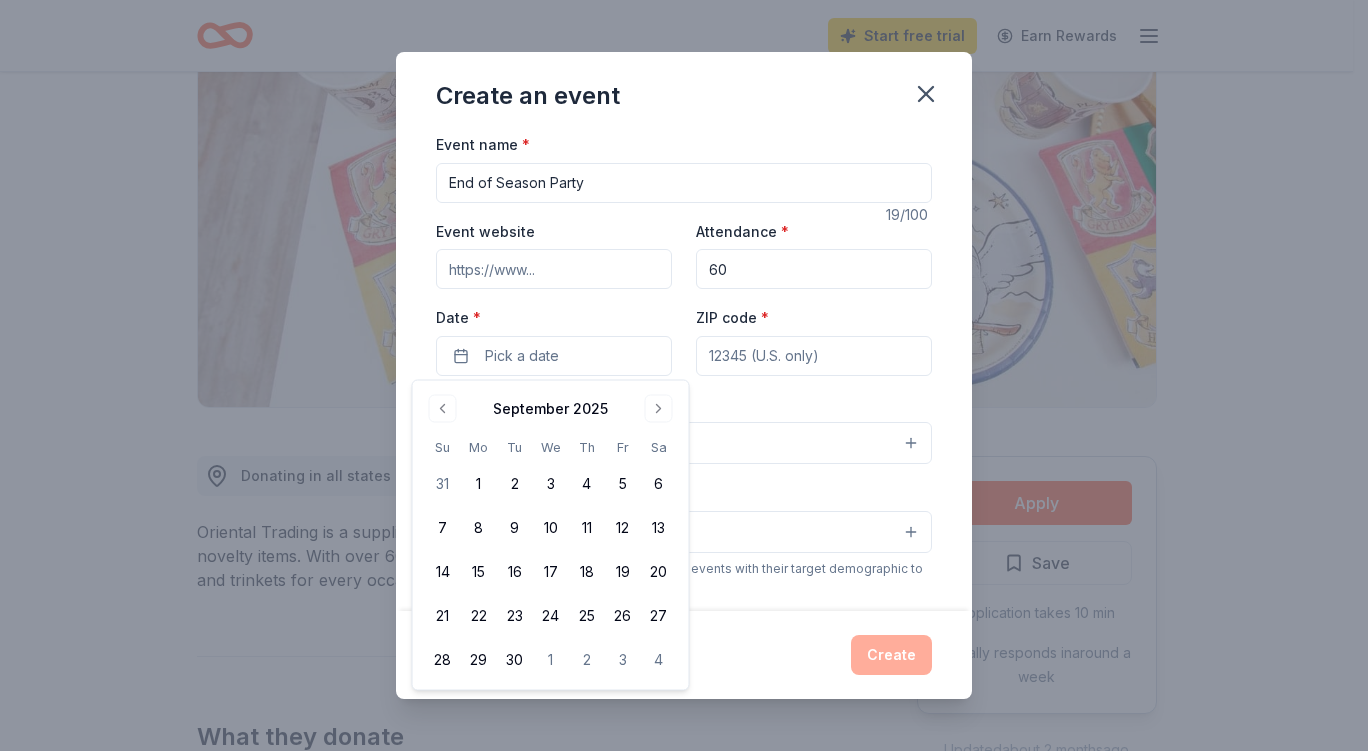 click at bounding box center [659, 409] 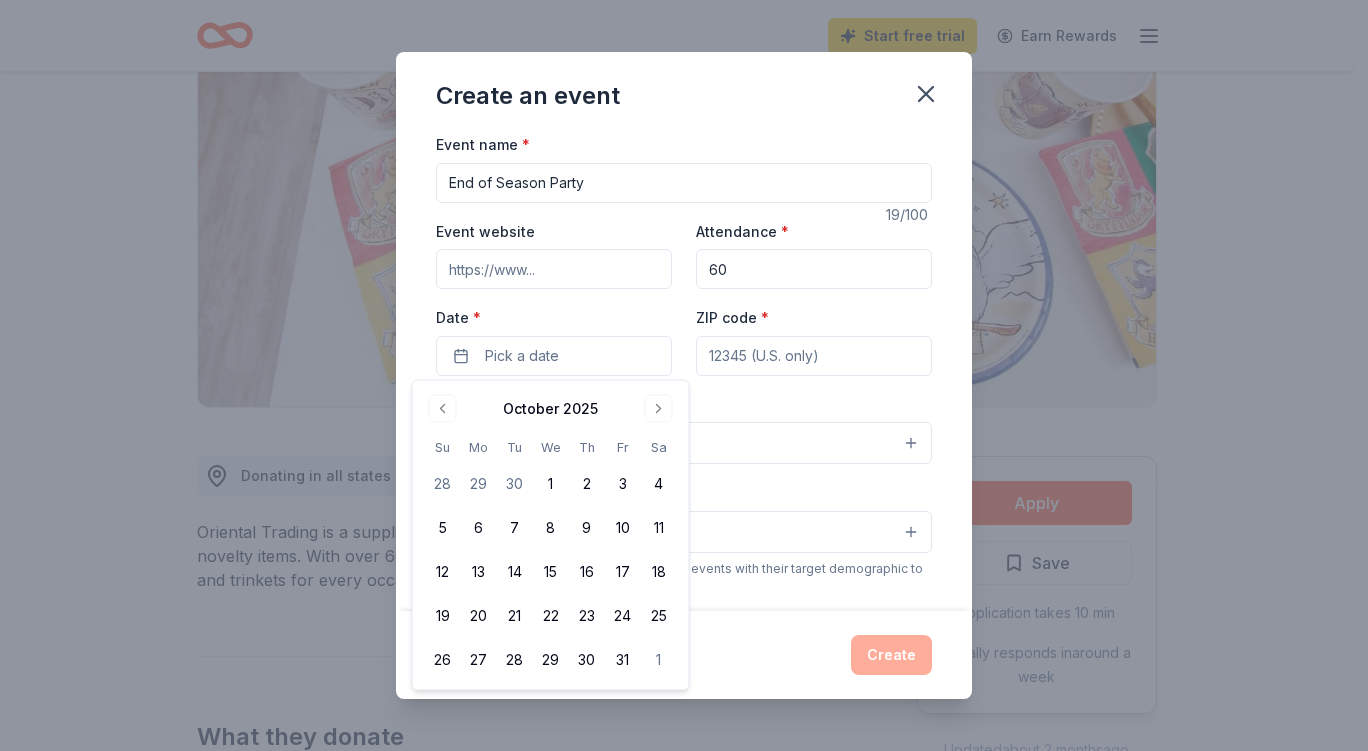 click at bounding box center [659, 409] 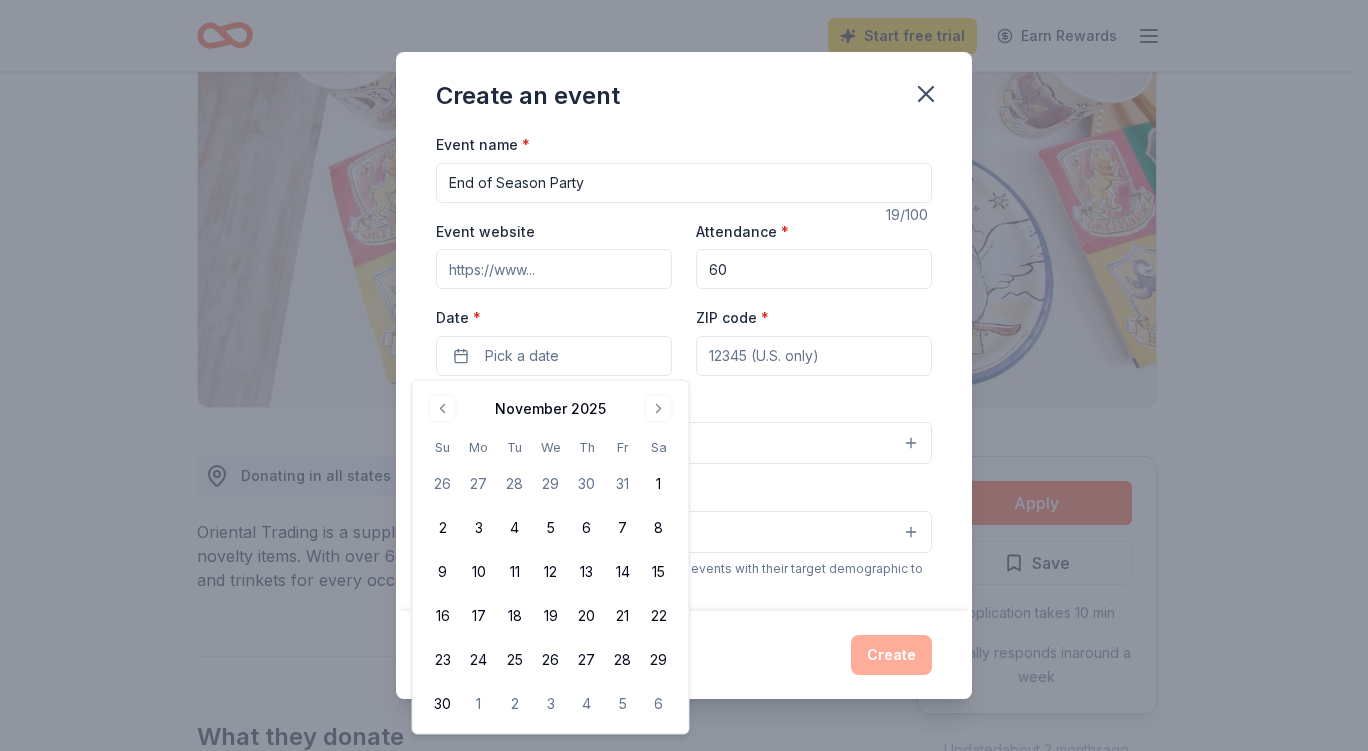 click at bounding box center (659, 409) 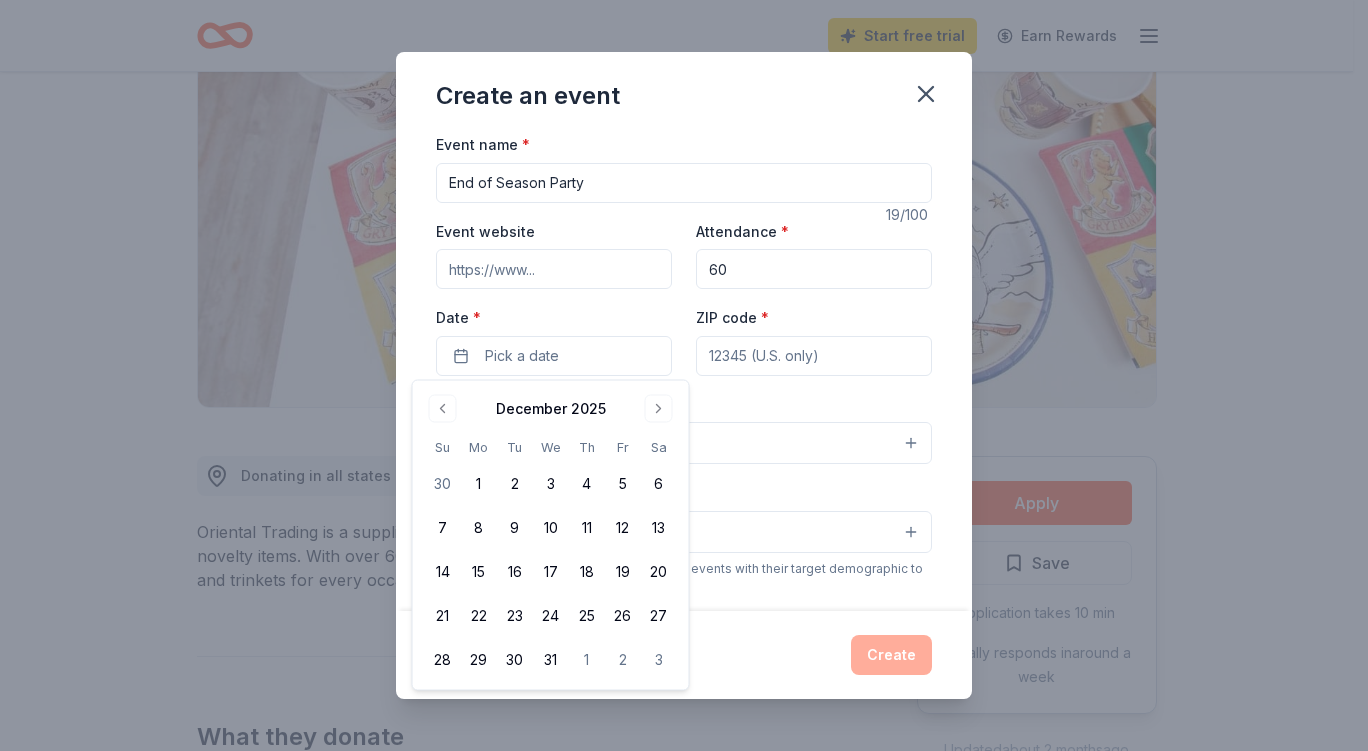 click on "5" at bounding box center (623, 484) 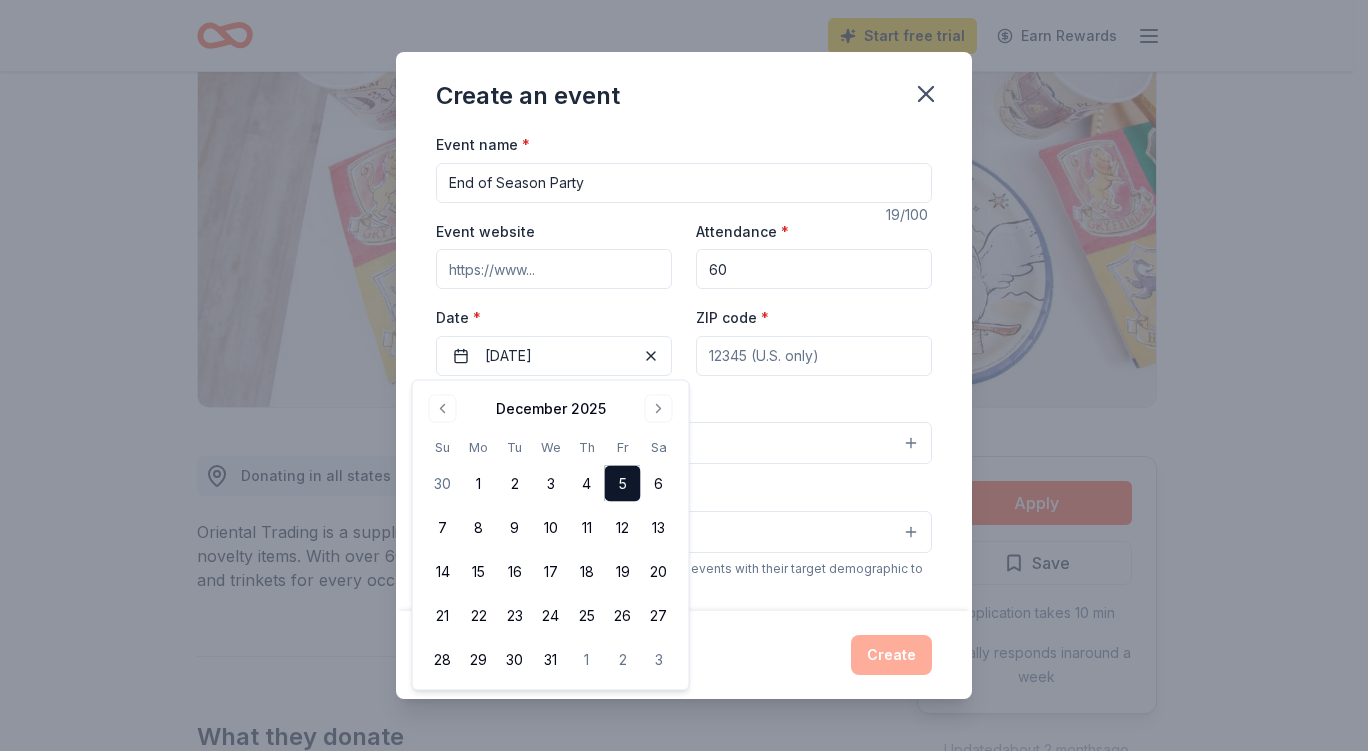 click on "ZIP code *" at bounding box center (814, 356) 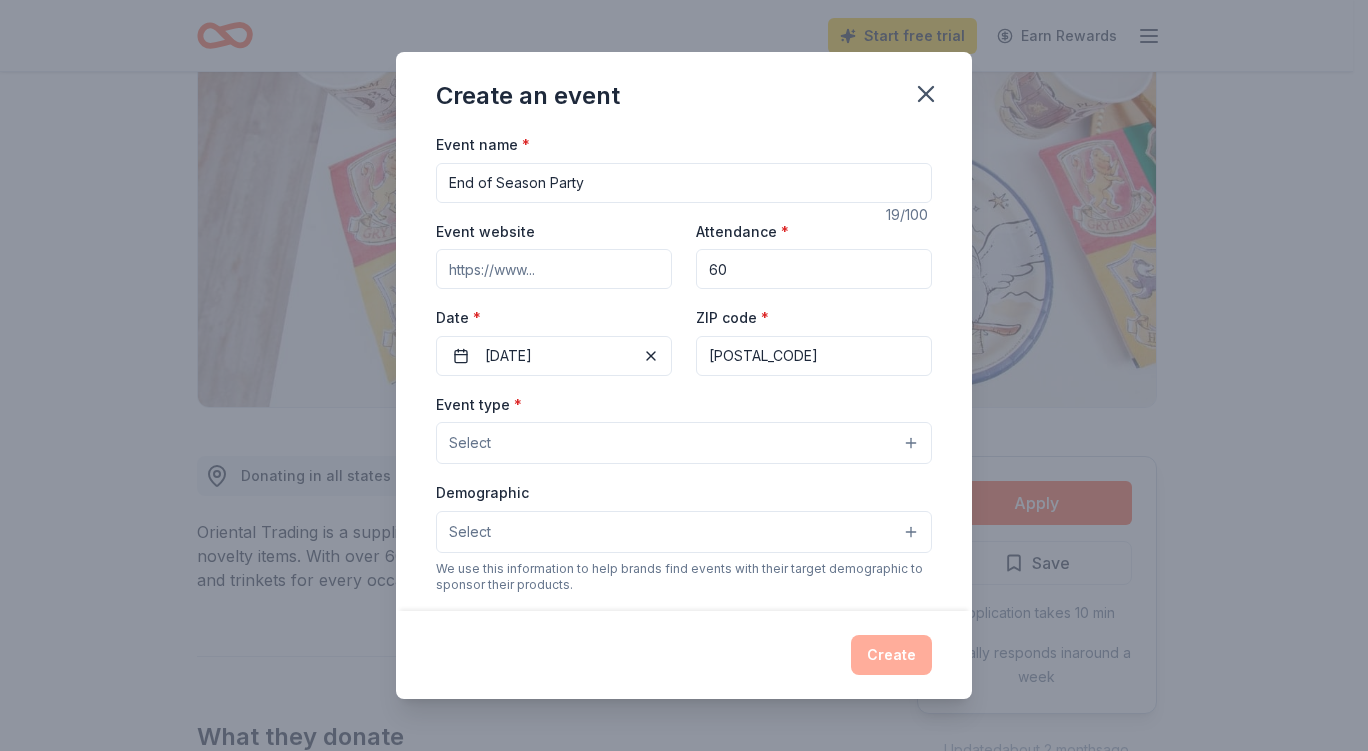 type on "[POSTAL_CODE]" 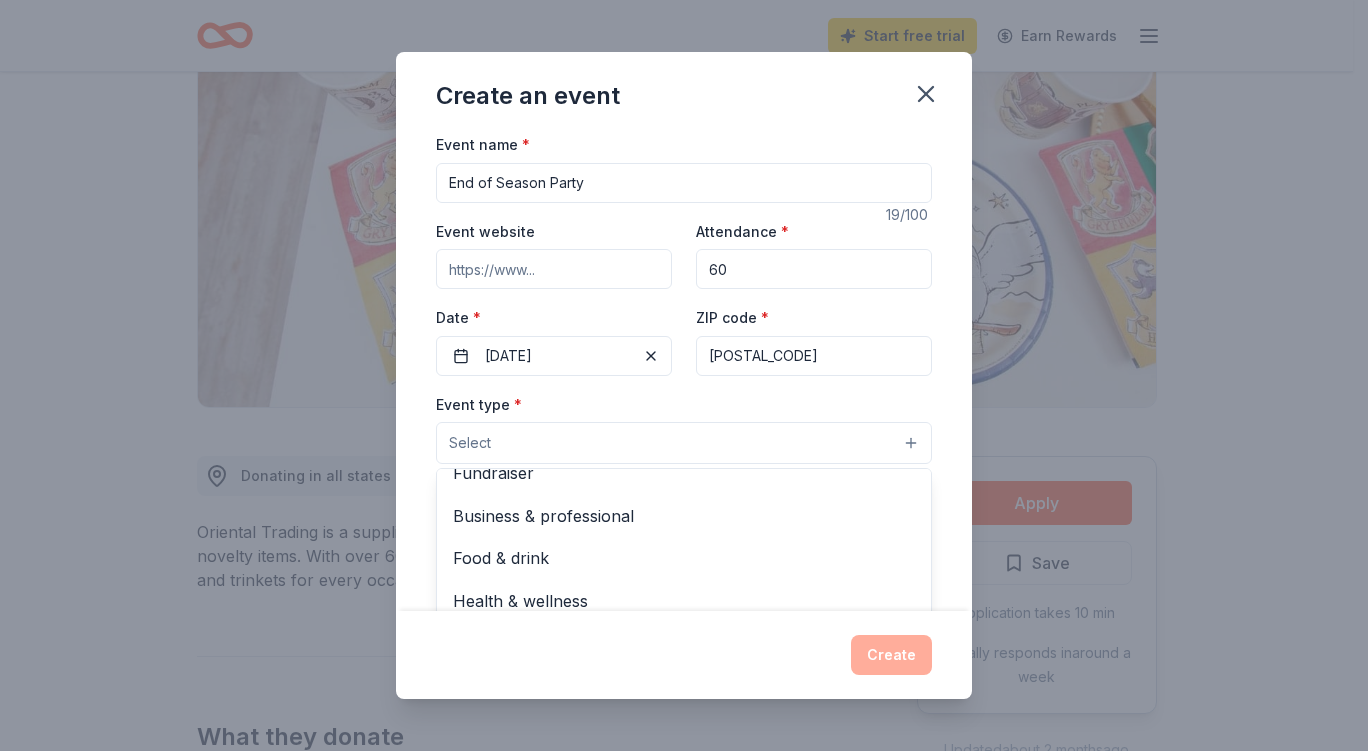 scroll, scrollTop: 0, scrollLeft: 0, axis: both 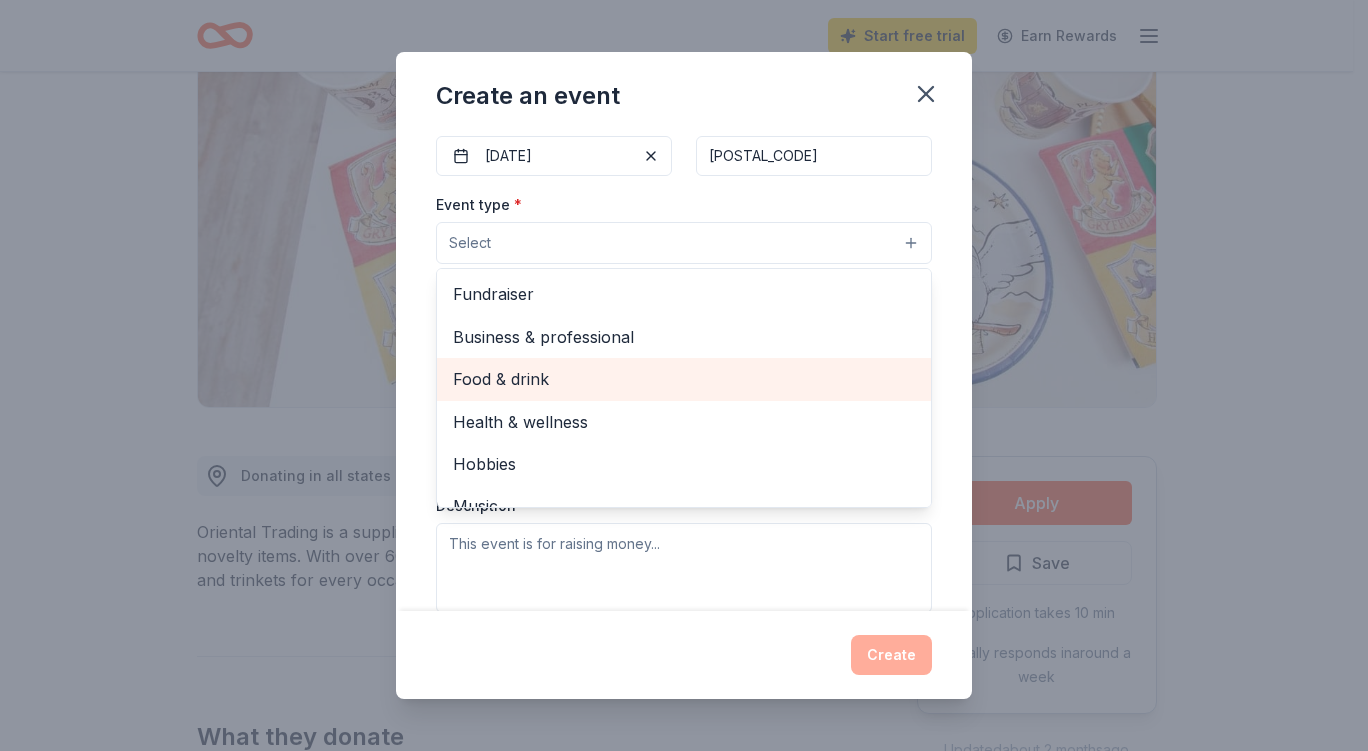 click on "Food & drink" at bounding box center (684, 379) 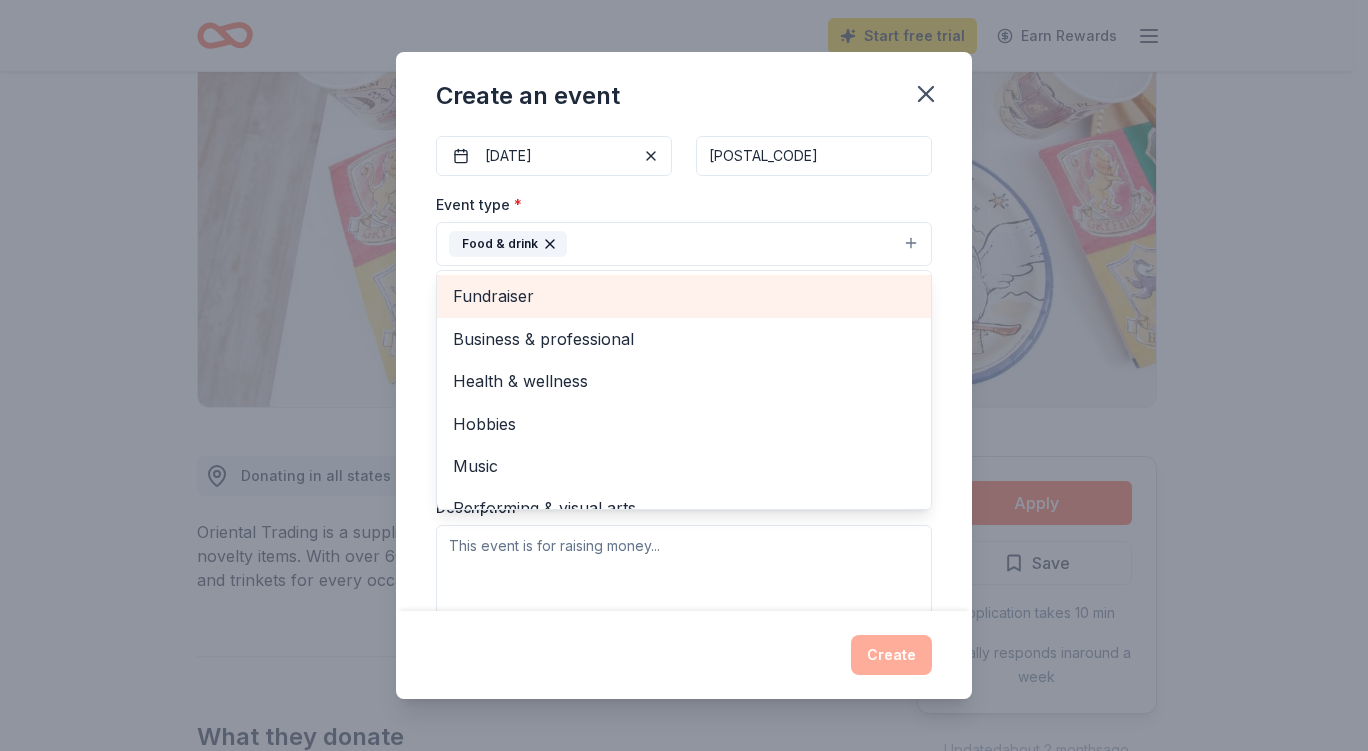 click on "Fundraiser" at bounding box center [684, 296] 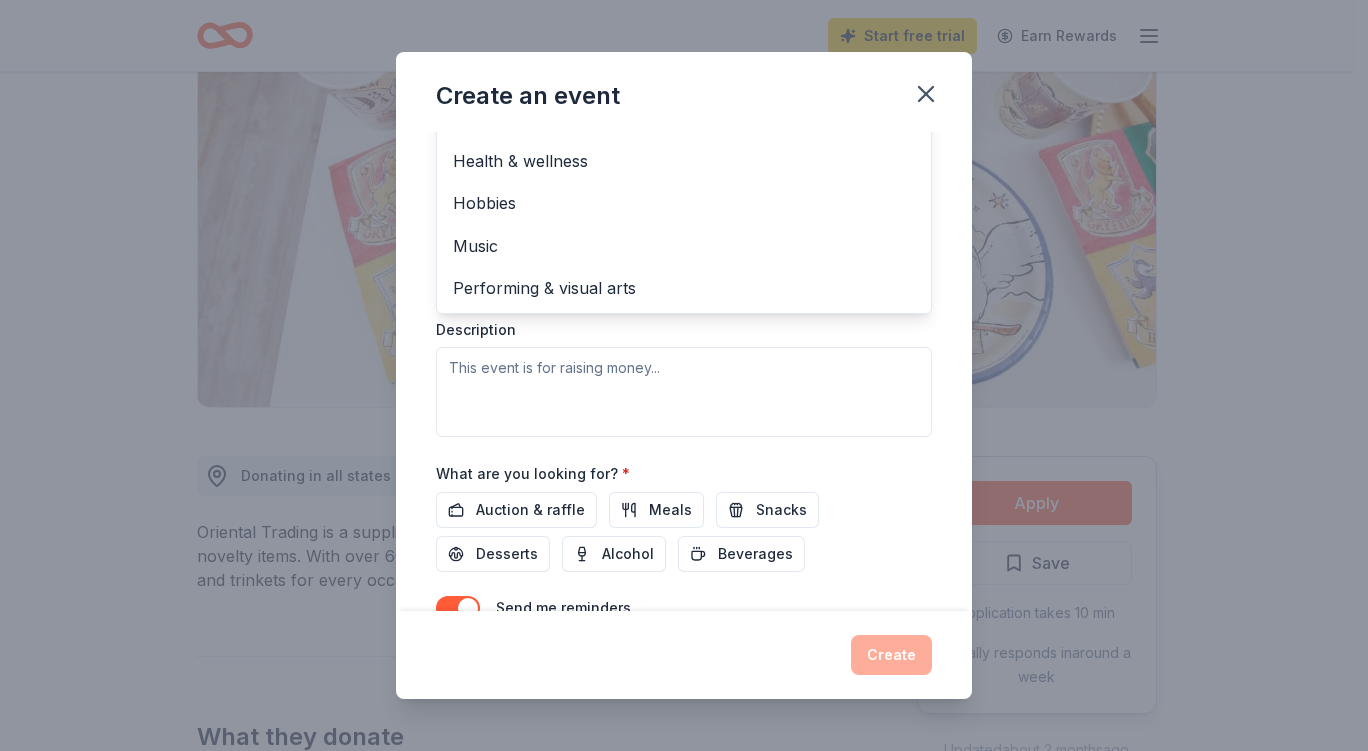 click on "Event type * Food & drink Fundraiser Business & professional Health & wellness Hobbies Music Performing & visual arts Demographic Select We use this information to help brands find events with their target demographic to sponsor their products. Mailing address Apt/unit Description" at bounding box center (684, 225) 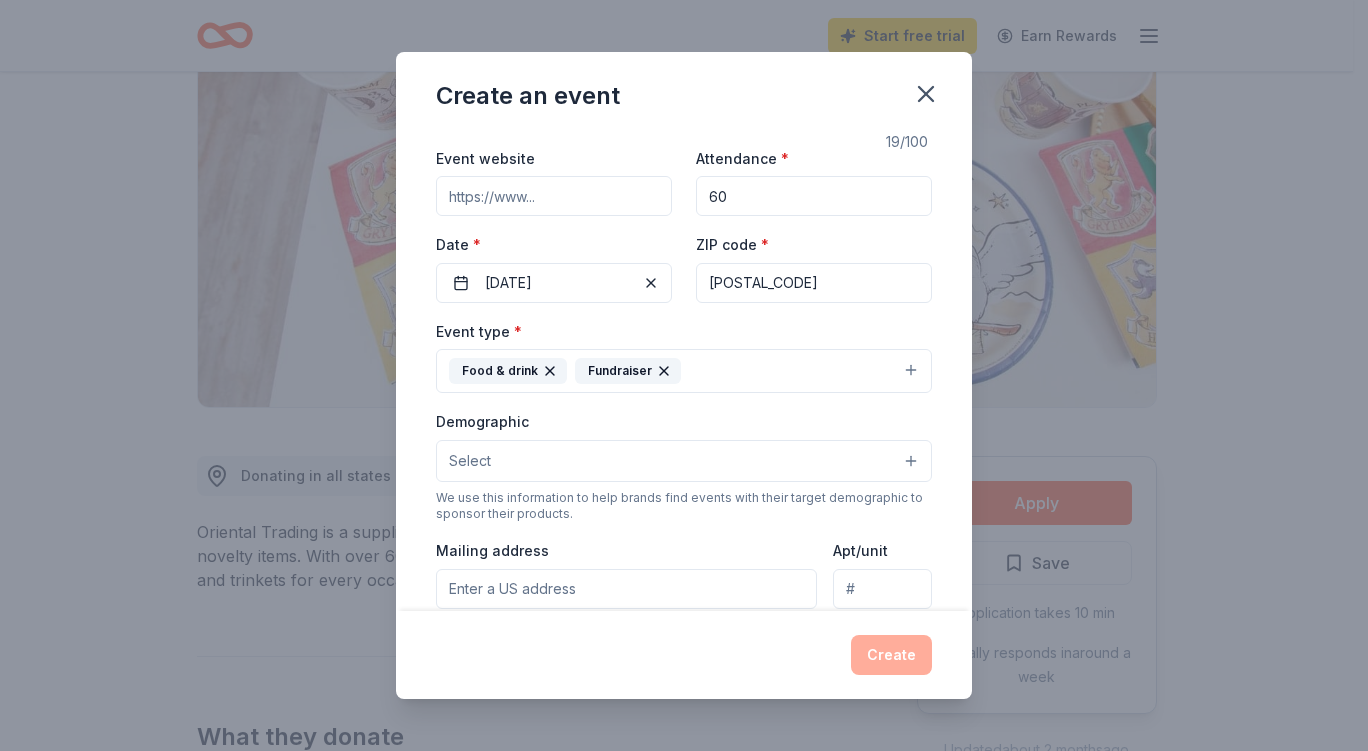 scroll, scrollTop: 173, scrollLeft: 0, axis: vertical 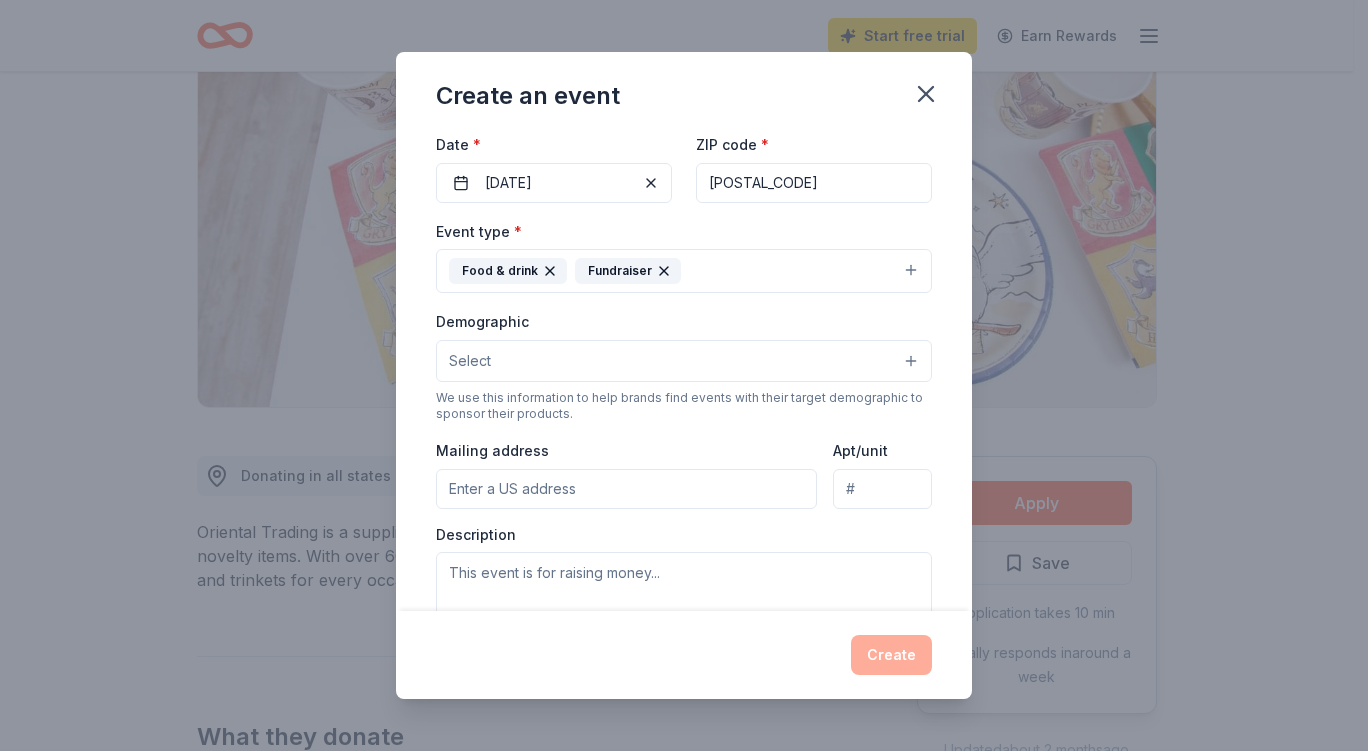 click on "Select" at bounding box center (684, 361) 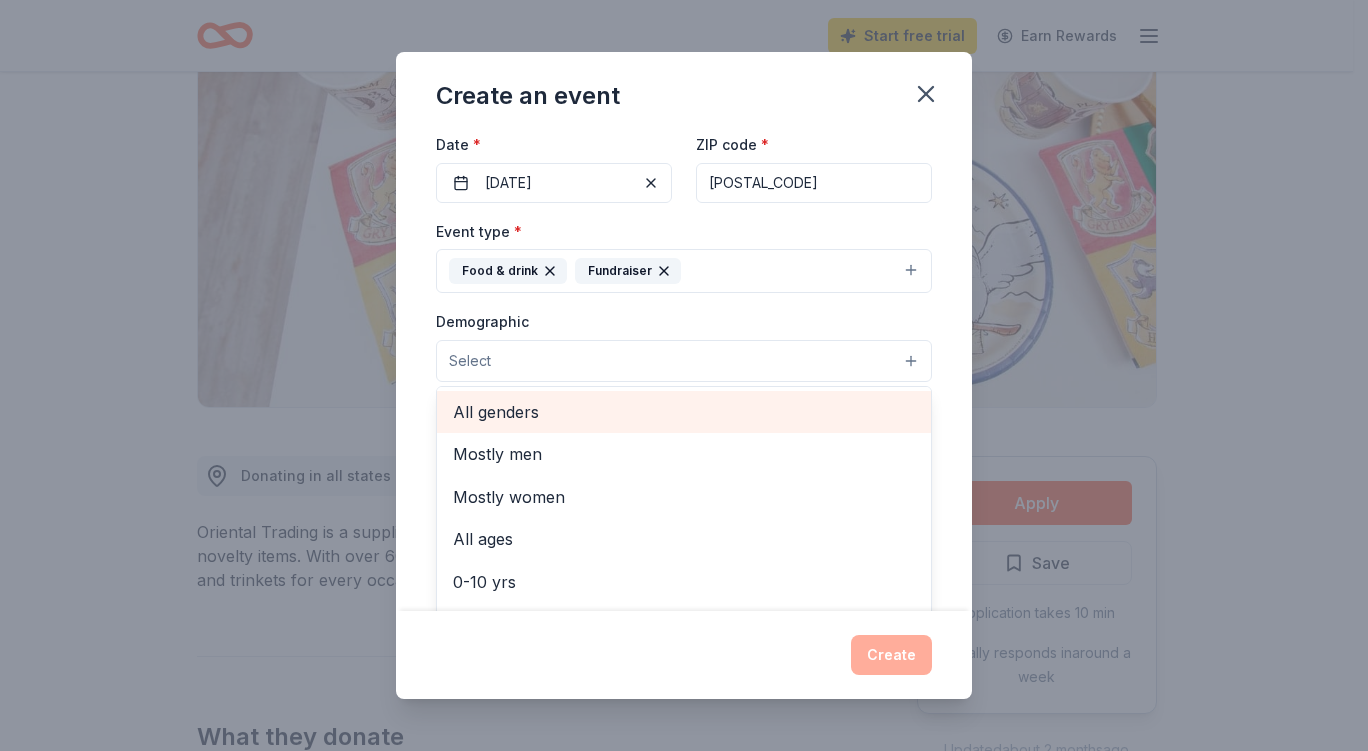 click on "All genders" at bounding box center [684, 412] 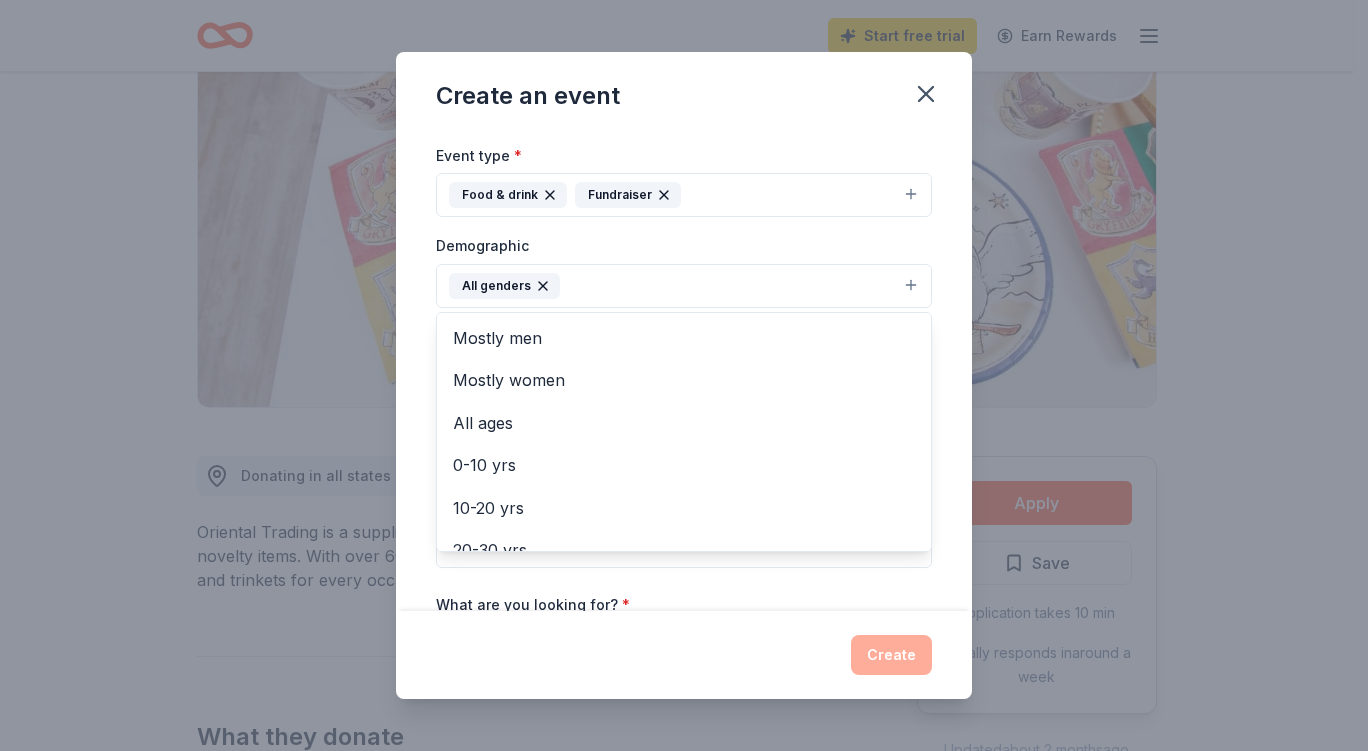 scroll, scrollTop: 273, scrollLeft: 0, axis: vertical 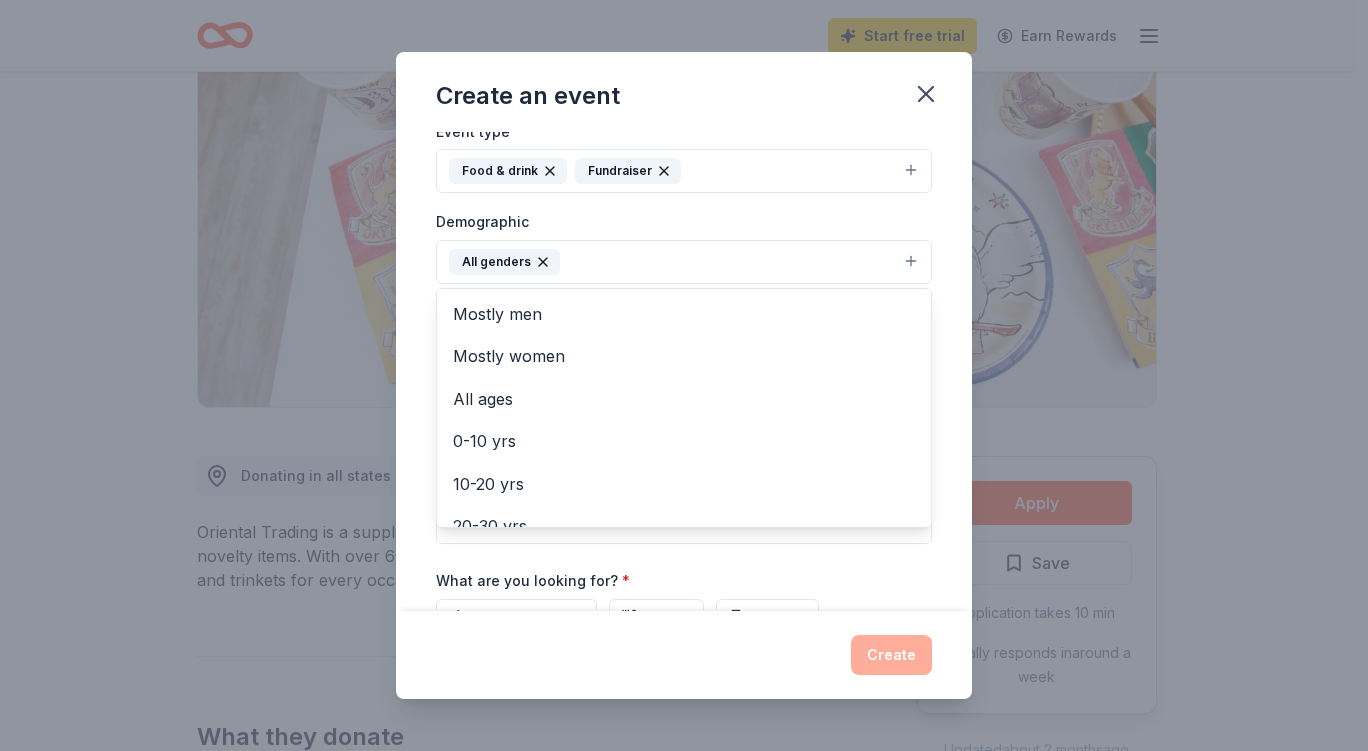 click on "Demographic All genders Mostly men Mostly women All ages 0-10 yrs 10-20 yrs 20-30 yrs 30-40 yrs 40-50 yrs 50-60 yrs 60-70 yrs 70-80 yrs 80+ yrs" at bounding box center (684, 246) 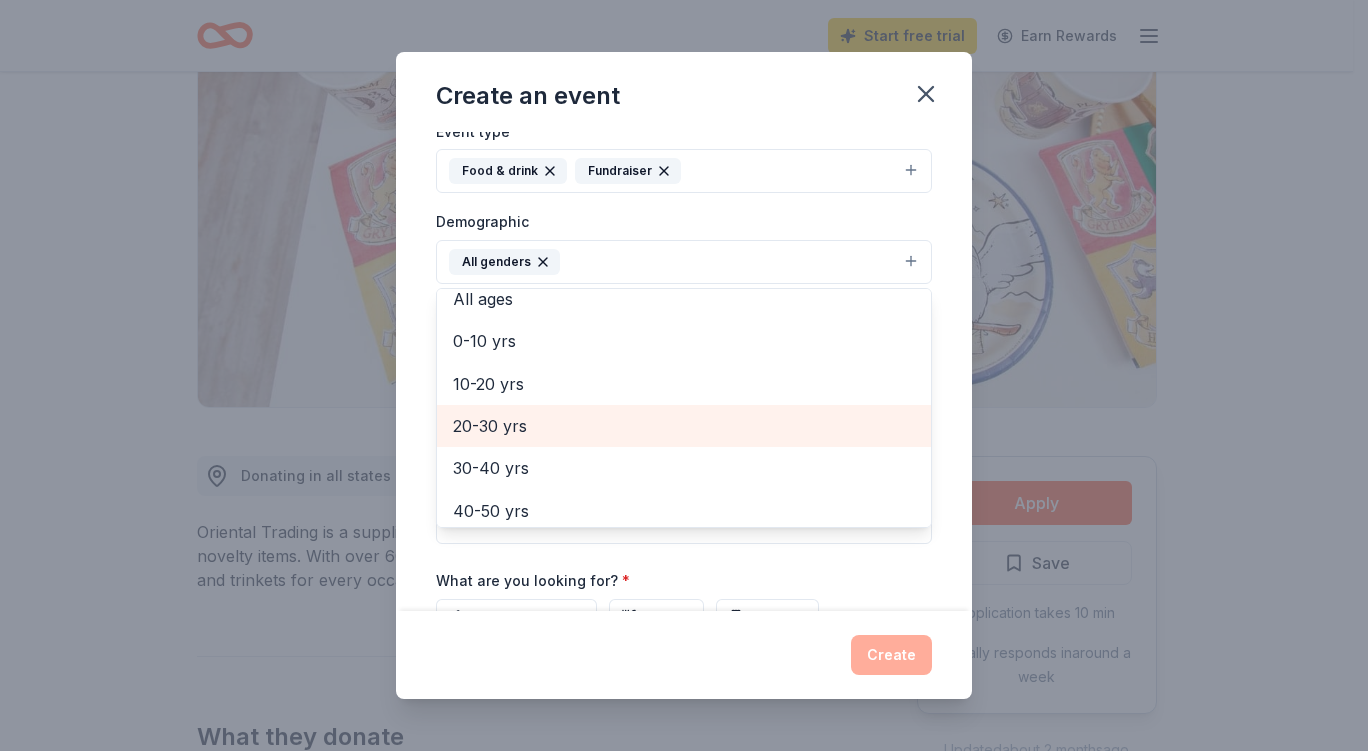 scroll, scrollTop: 0, scrollLeft: 0, axis: both 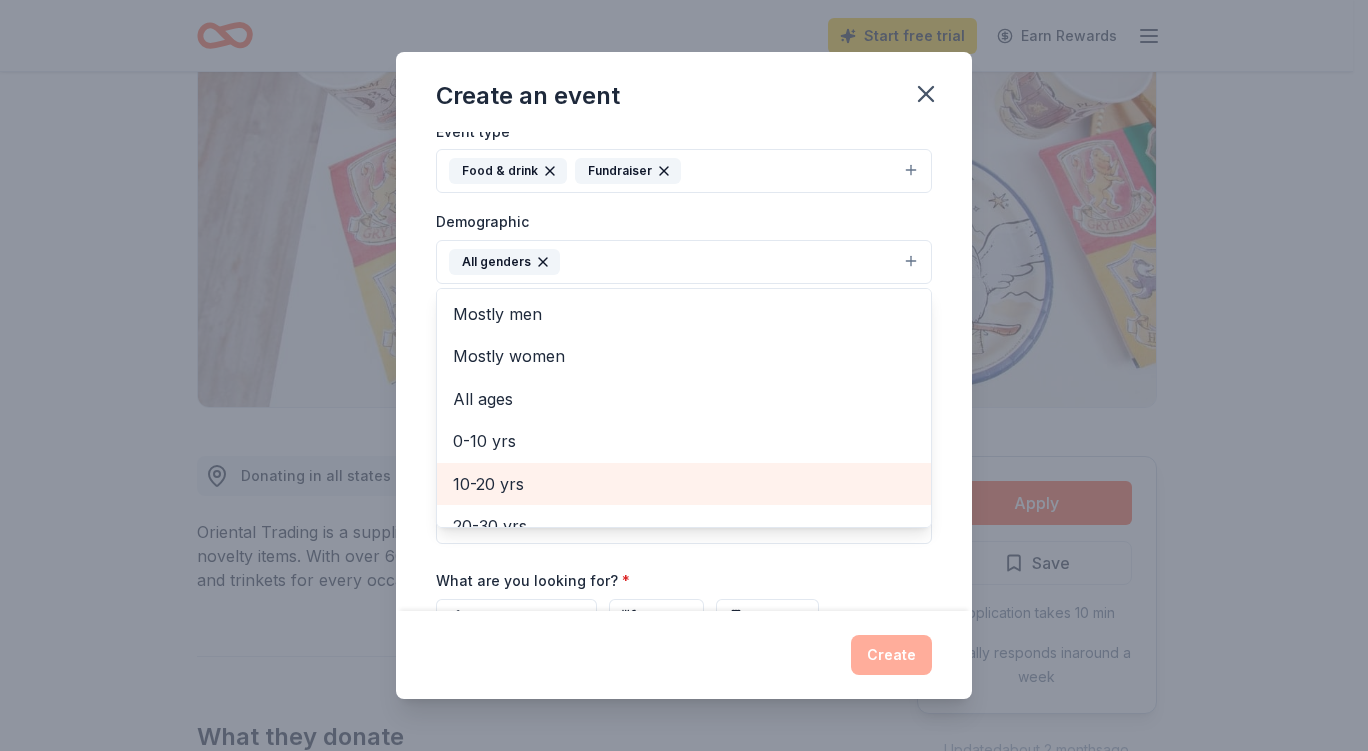 click on "10-20 yrs" at bounding box center [684, 484] 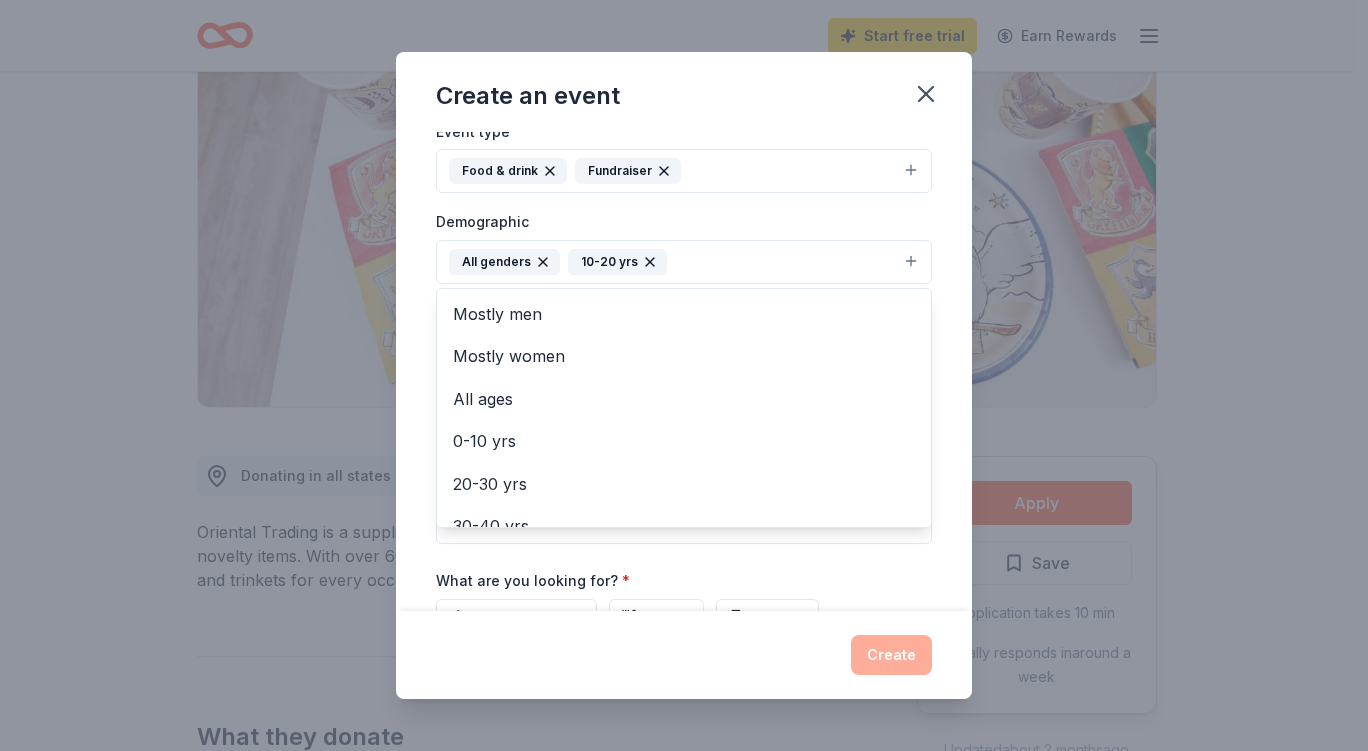 click on "Demographic All genders 10-20 yrs Mostly men Mostly women All ages 0-10 yrs 20-30 yrs 30-40 yrs 40-50 yrs 50-60 yrs 60-70 yrs 70-80 yrs 80+ yrs" at bounding box center [684, 246] 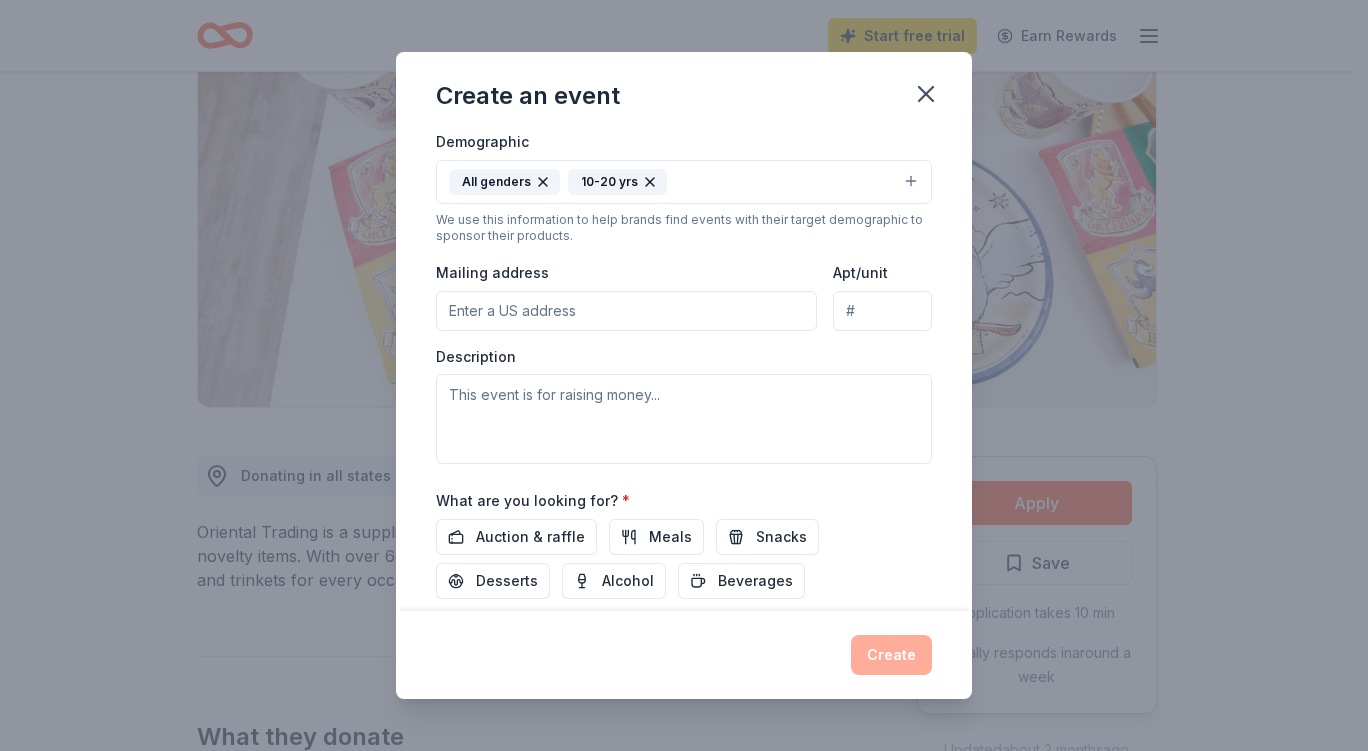 scroll, scrollTop: 373, scrollLeft: 0, axis: vertical 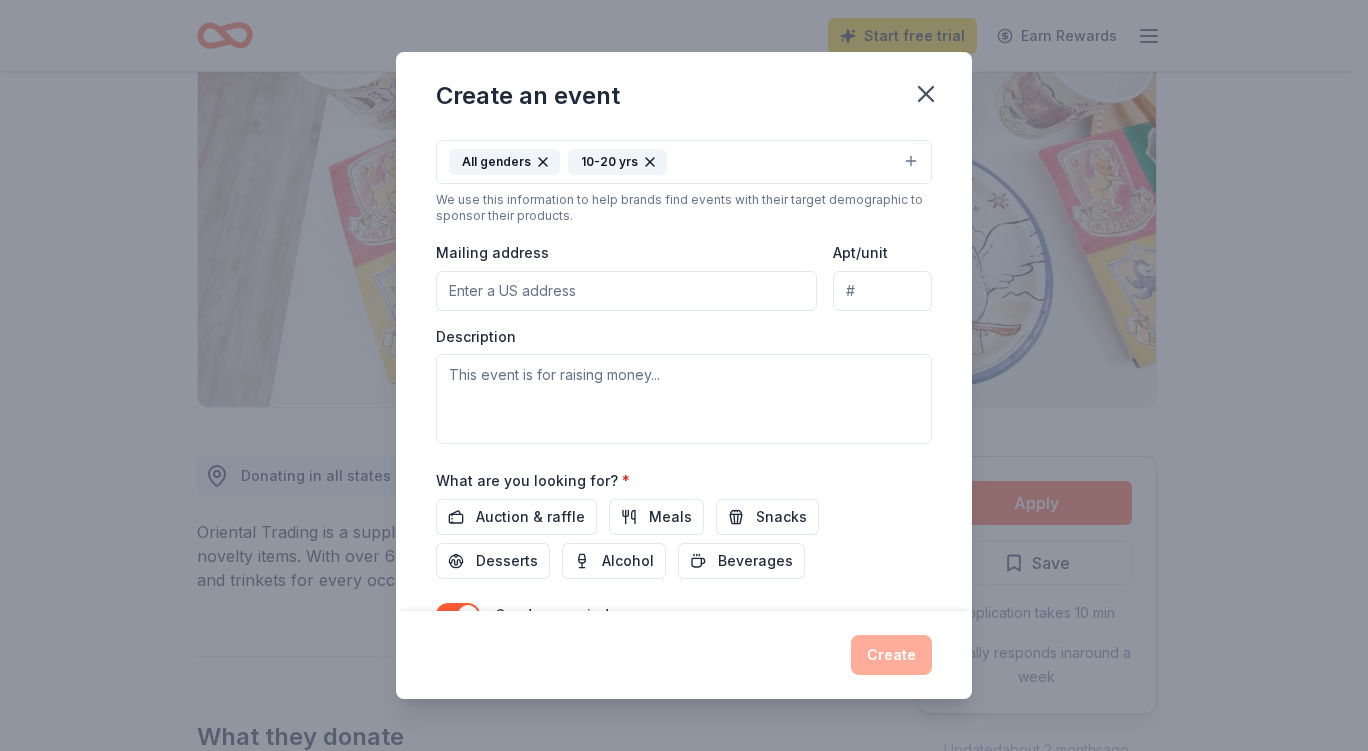 click on "Mailing address" at bounding box center [626, 291] 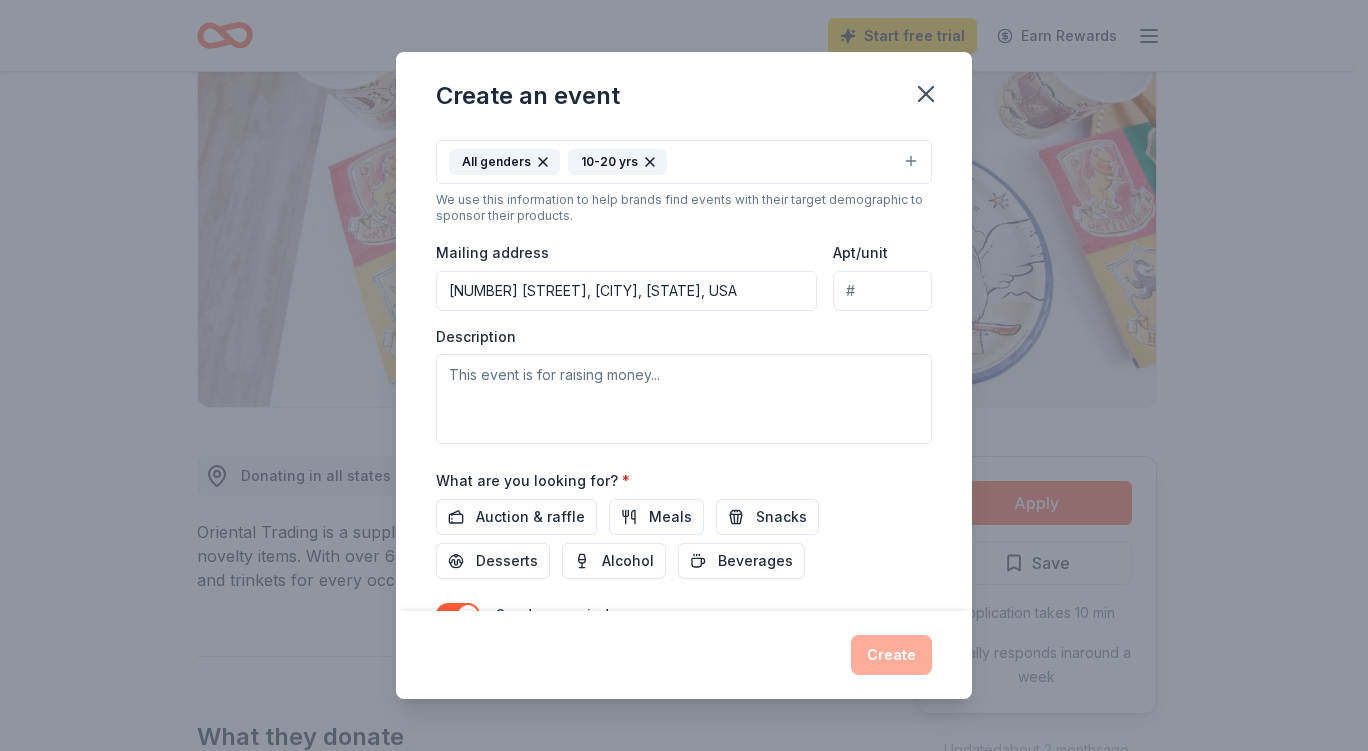 type on "[NUMBER] [STREET], [CITY], [STATE], [POSTAL_CODE]" 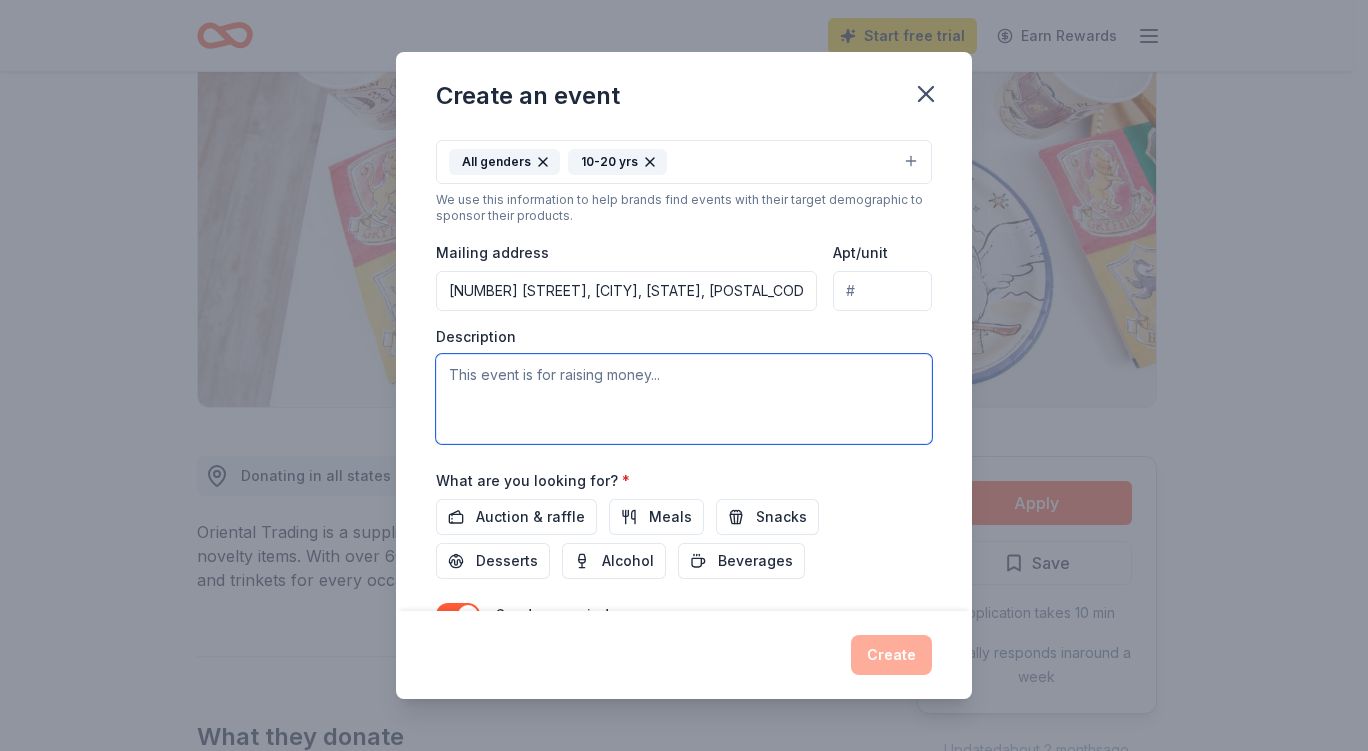 click at bounding box center [684, 399] 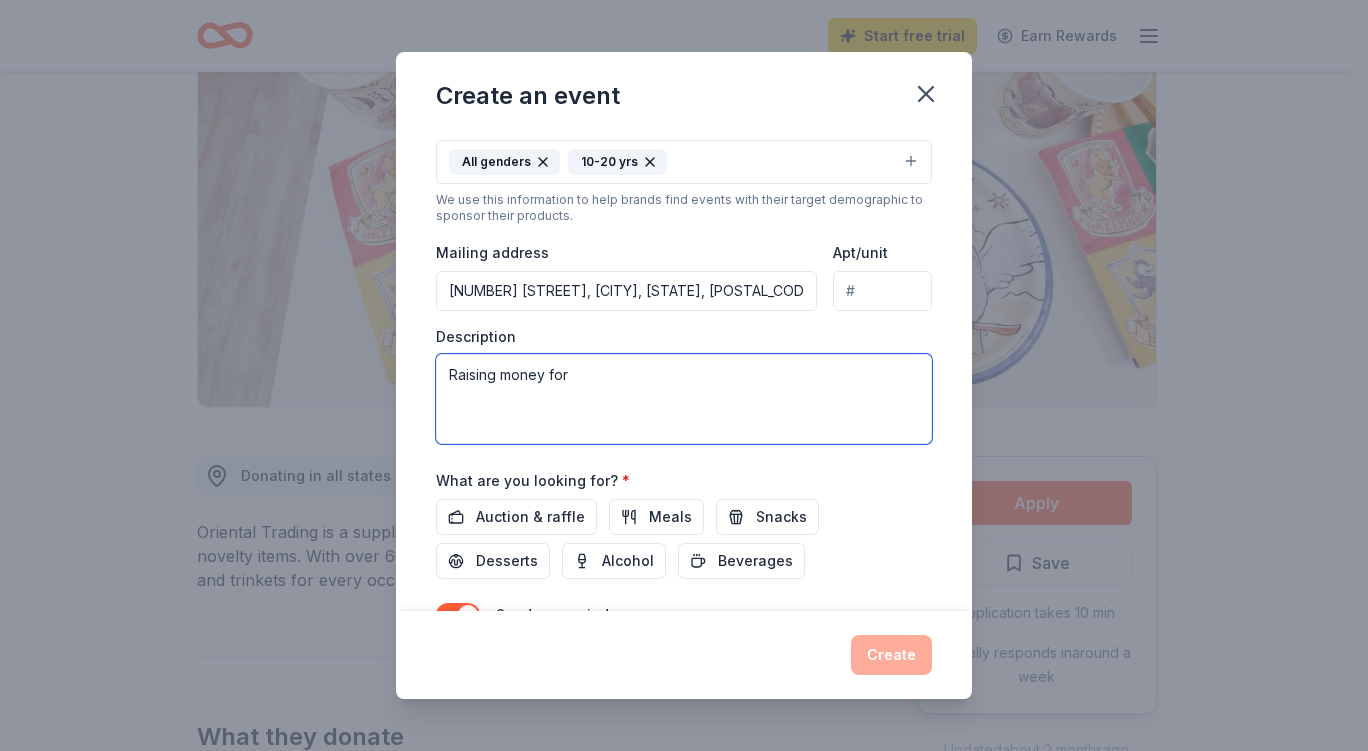 drag, startPoint x: 537, startPoint y: 382, endPoint x: 446, endPoint y: 377, distance: 91.13726 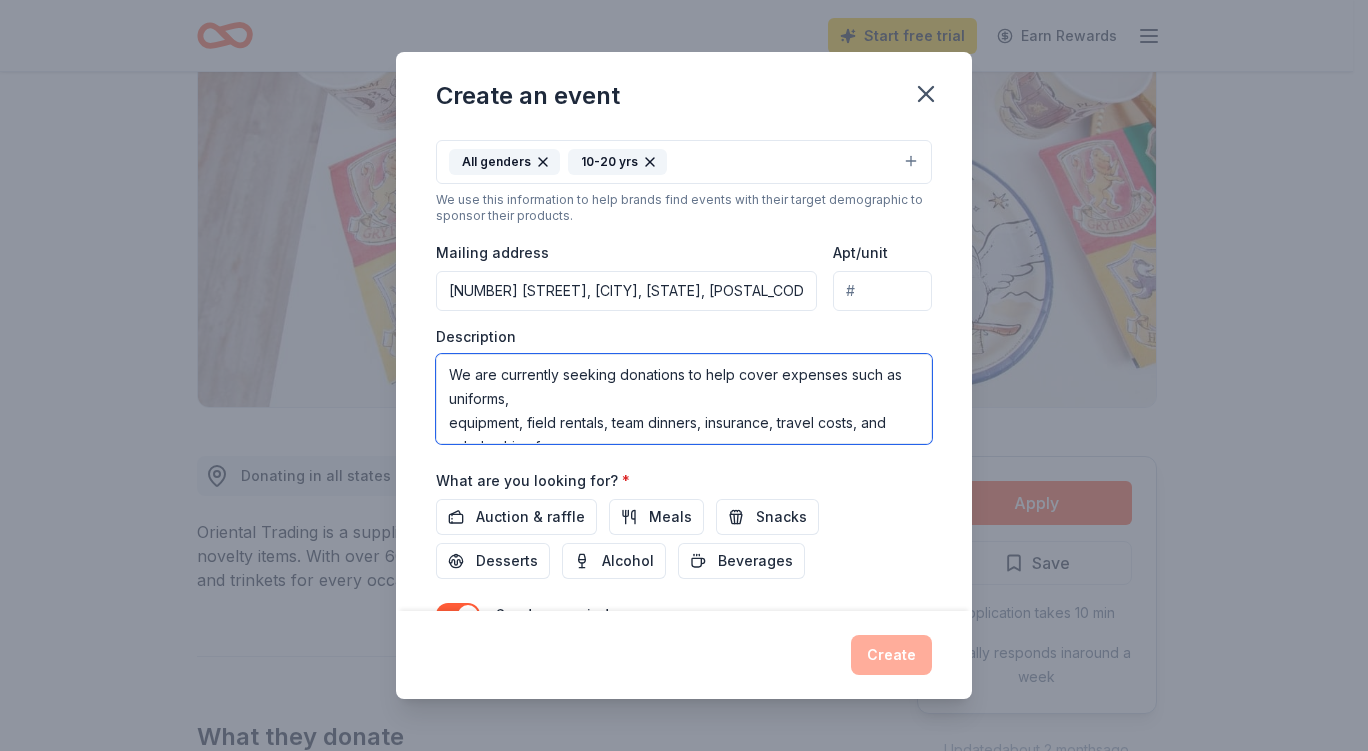 scroll, scrollTop: 61, scrollLeft: 0, axis: vertical 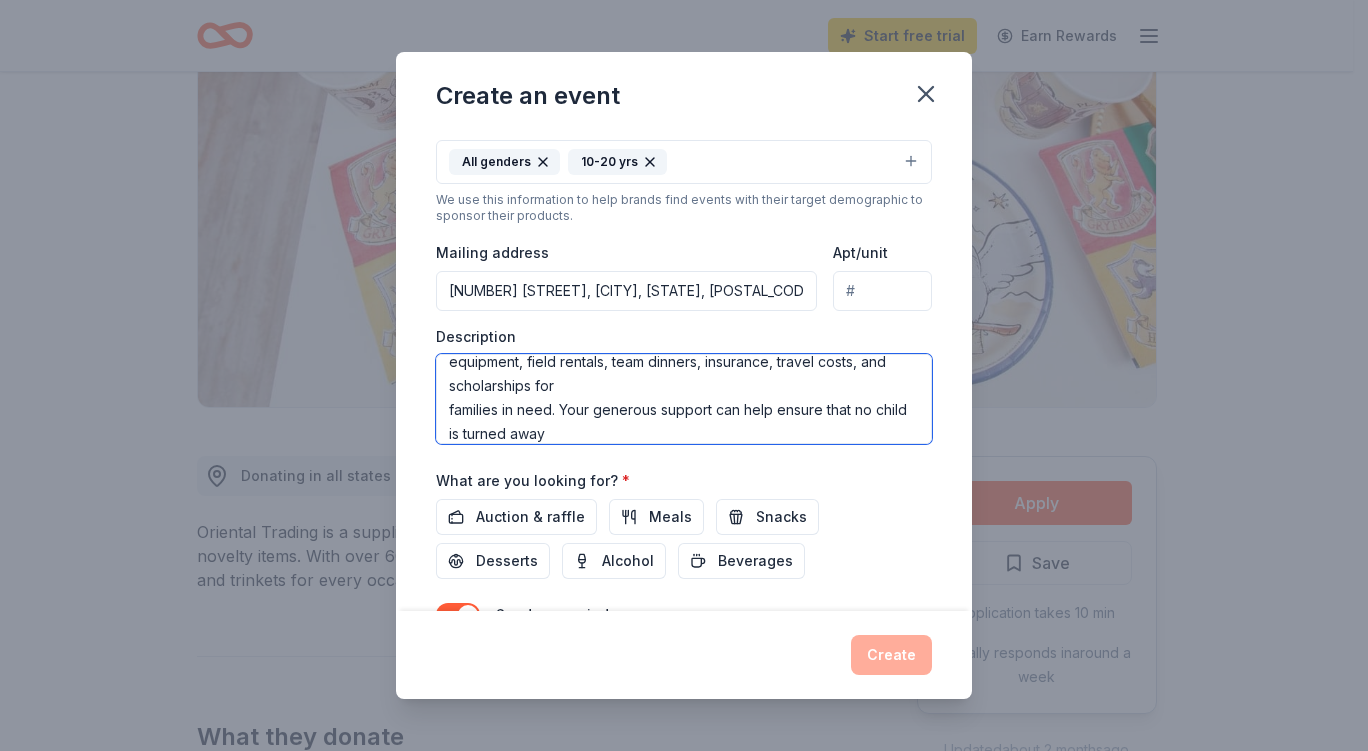 drag, startPoint x: 594, startPoint y: 431, endPoint x: 560, endPoint y: 400, distance: 46.010868 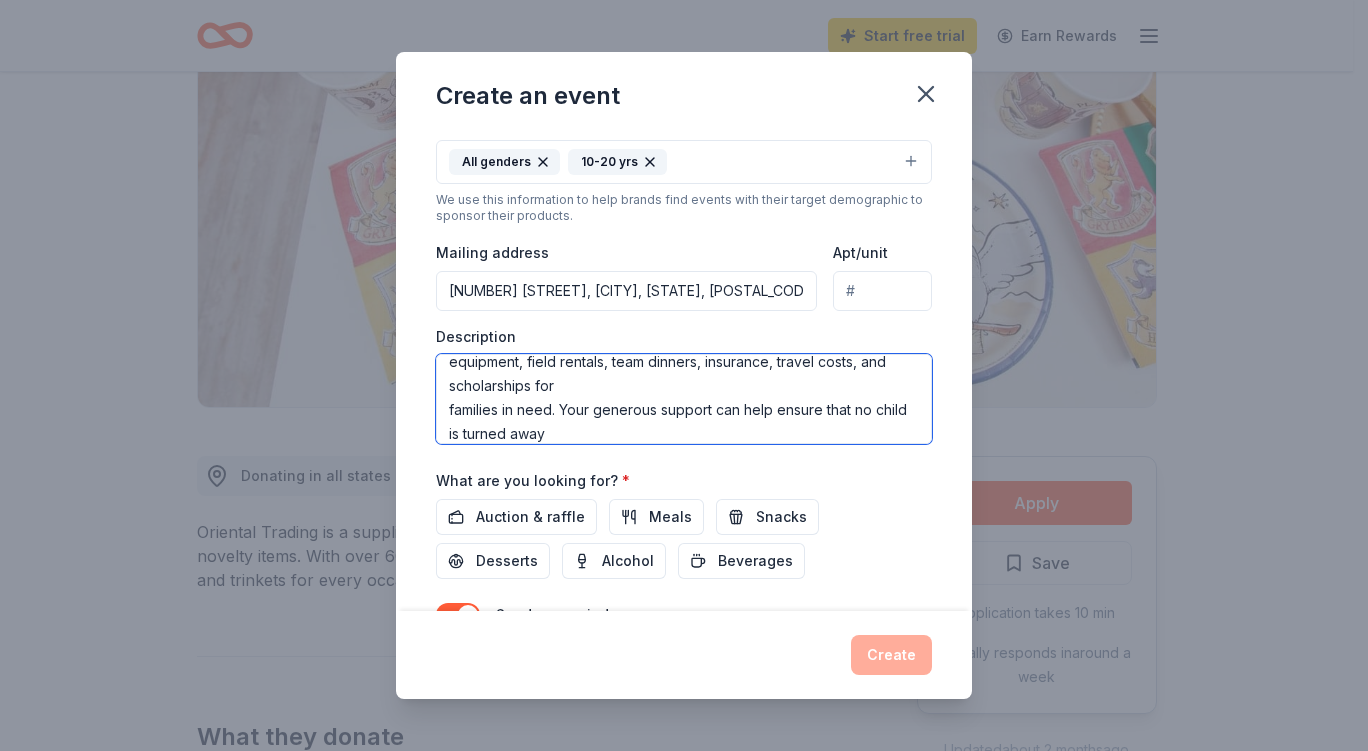 click on "We are currently seeking donations to help cover expenses such as uniforms,
equipment, field rentals, team dinners, insurance, travel costs, and scholarships for
families in need. Your generous support can help ensure that no child is turned away" at bounding box center [684, 399] 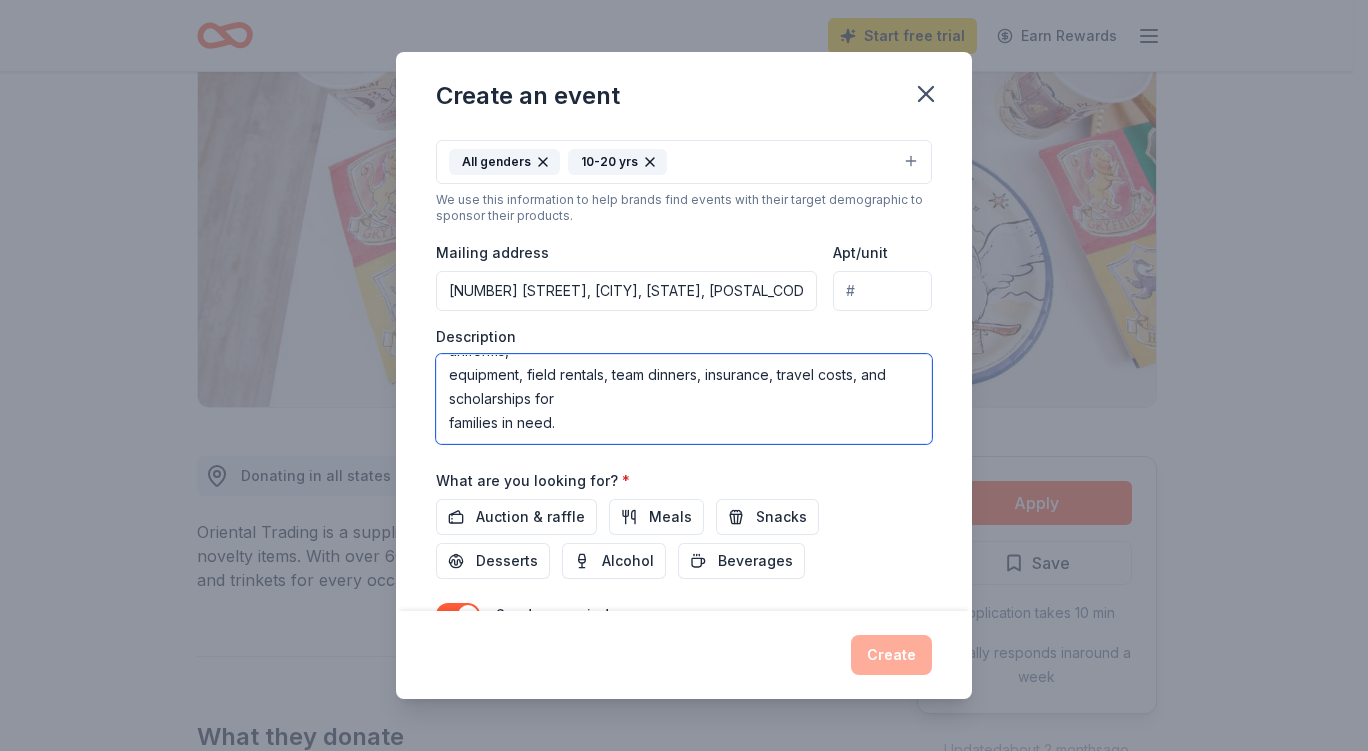 scroll, scrollTop: 48, scrollLeft: 0, axis: vertical 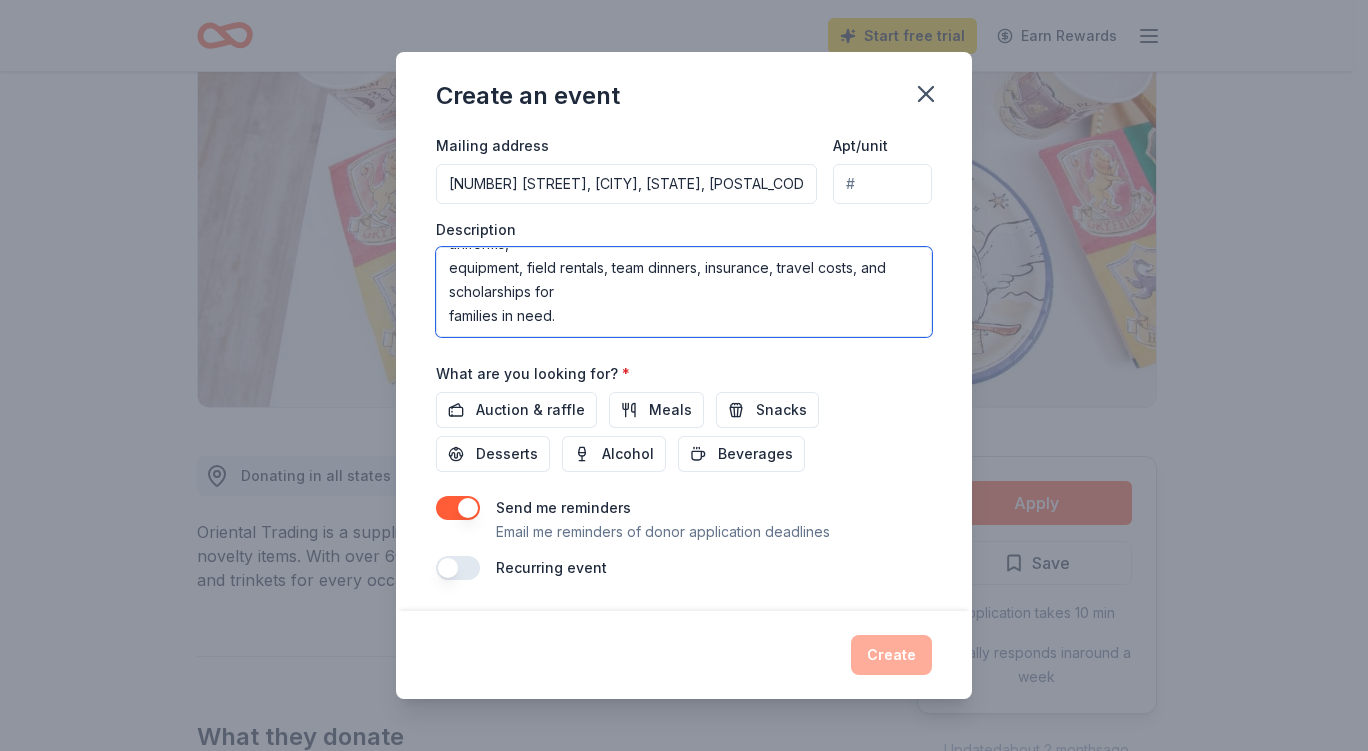 type on "We are currently seeking donations to help cover expenses such as uniforms,
equipment, field rentals, team dinners, insurance, travel costs, and scholarships for
families in need." 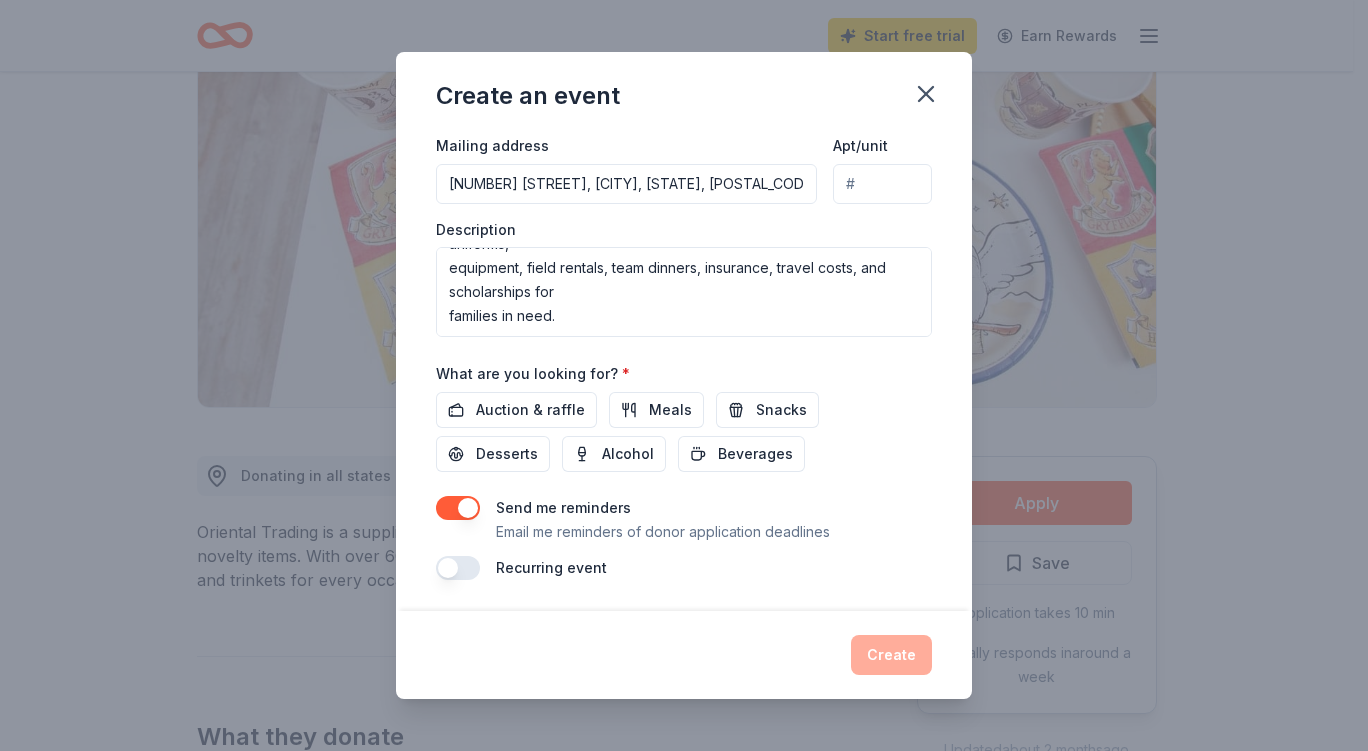 click on "Event name * End of Season Party 19 /100 Event website Attendance * 60 Date * [DATE] ZIP code * [POSTAL_CODE] Event type * Food & drink Fundraiser Demographic All genders 10-20 yrs We use this information to help brands find events with their target demographic to sponsor their products. Mailing address [NUMBER] [STREET], [CITY], [STATE], [POSTAL_CODE] Apt/unit Description We are currently seeking donations to help cover expenses such as uniforms,
equipment, field rentals, team dinners, insurance, travel costs, and scholarships for
families in need. What are you looking for? * Auction & raffle Meals Snacks Desserts Alcohol Beverages Send me reminders Email me reminders of donor application deadlines Recurring event" at bounding box center (684, 116) 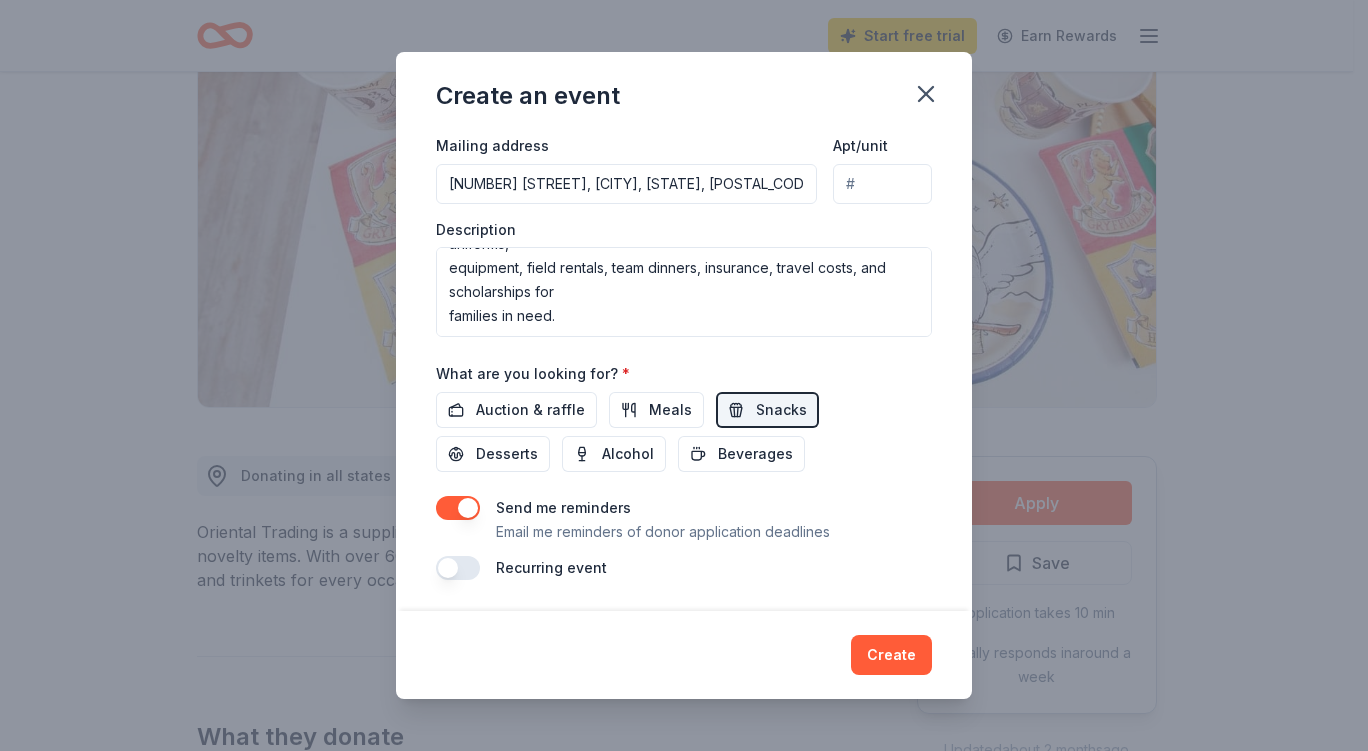 click on "Beverages" at bounding box center (755, 454) 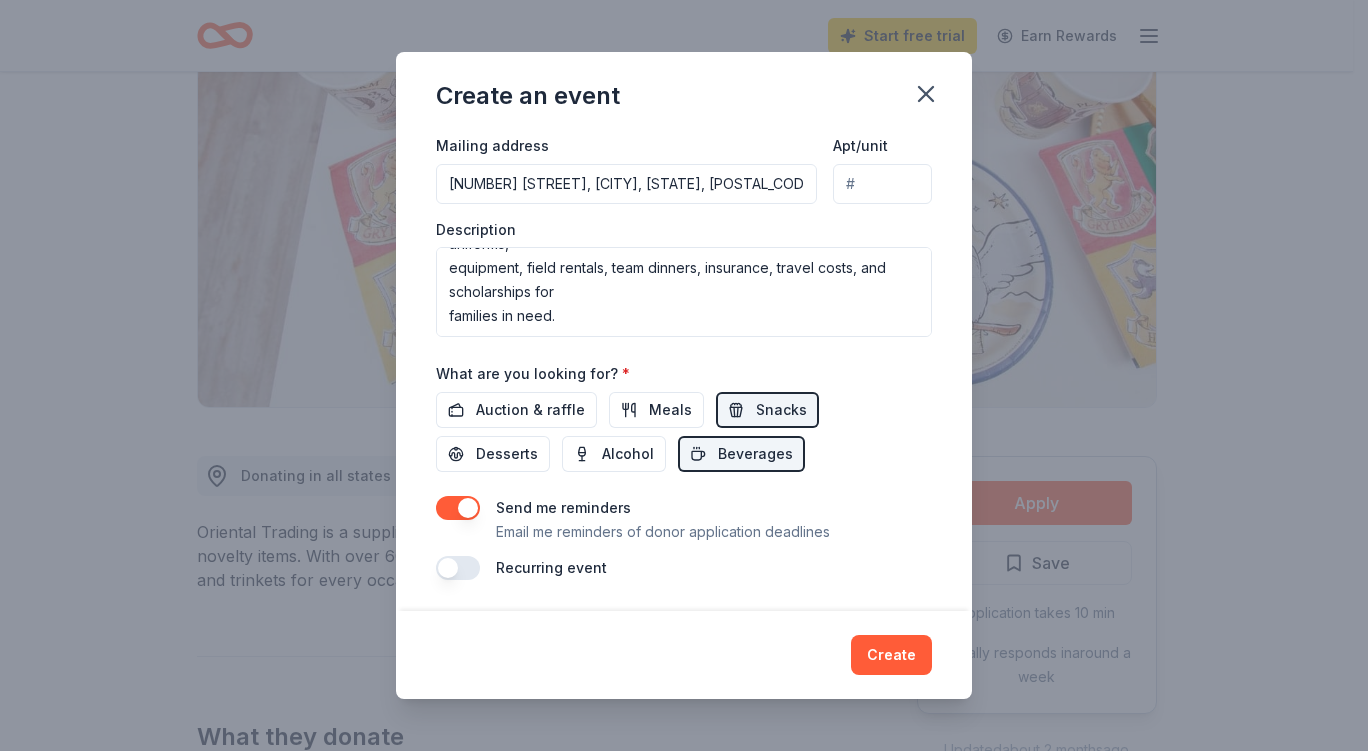 click on "Auction & raffle" at bounding box center [530, 410] 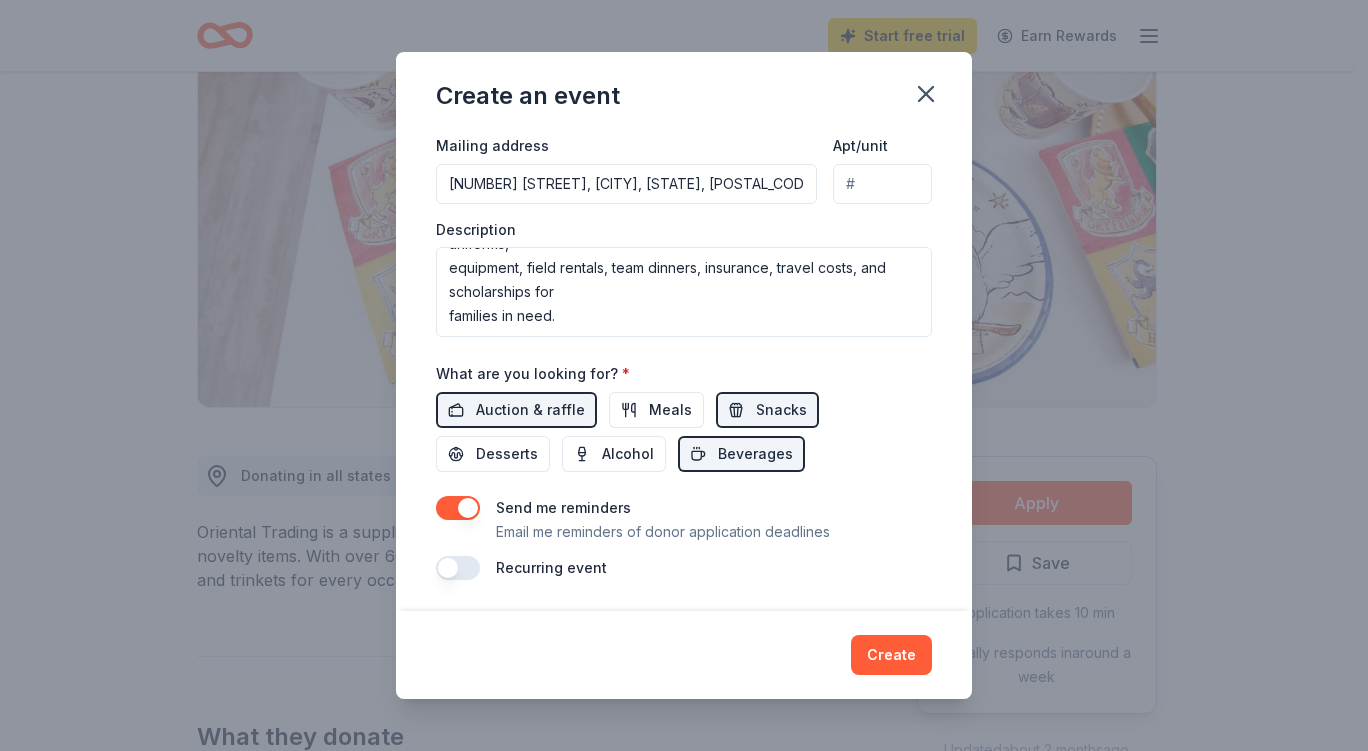click on "Create" at bounding box center (891, 655) 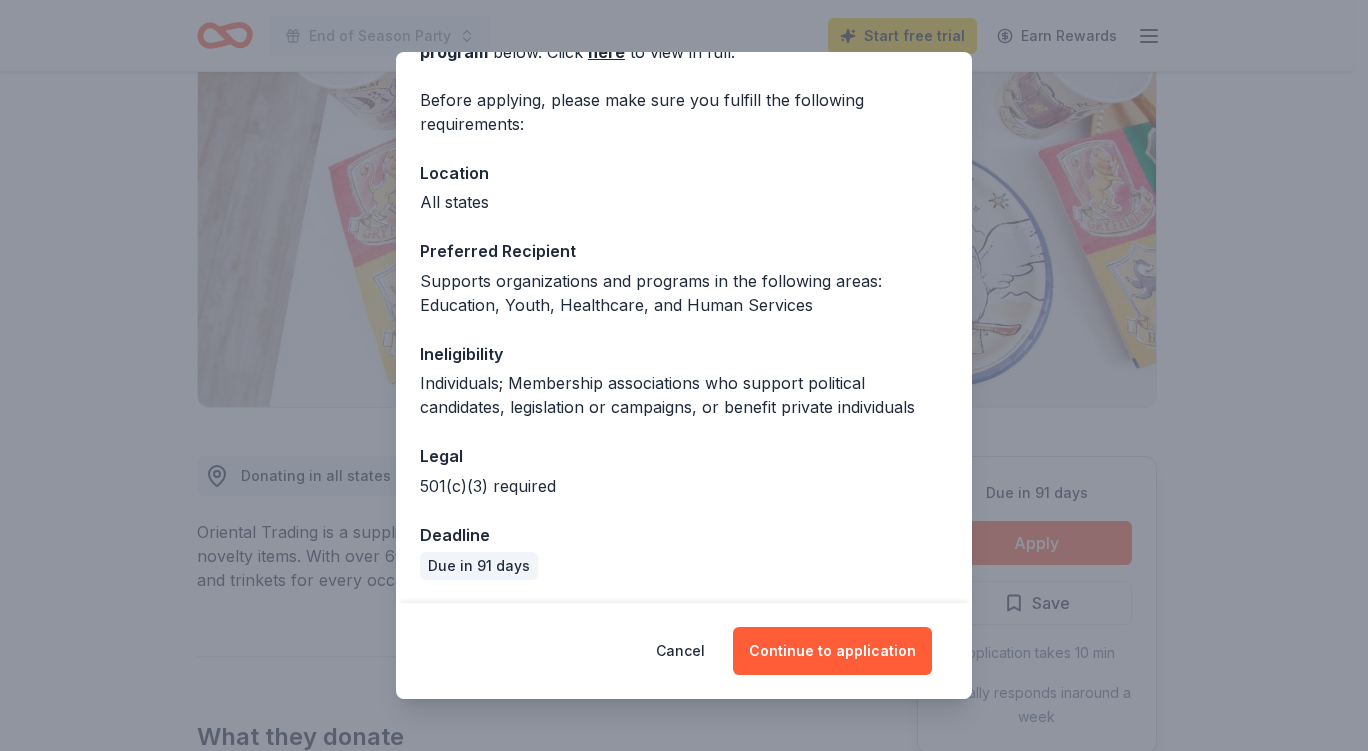 scroll, scrollTop: 134, scrollLeft: 0, axis: vertical 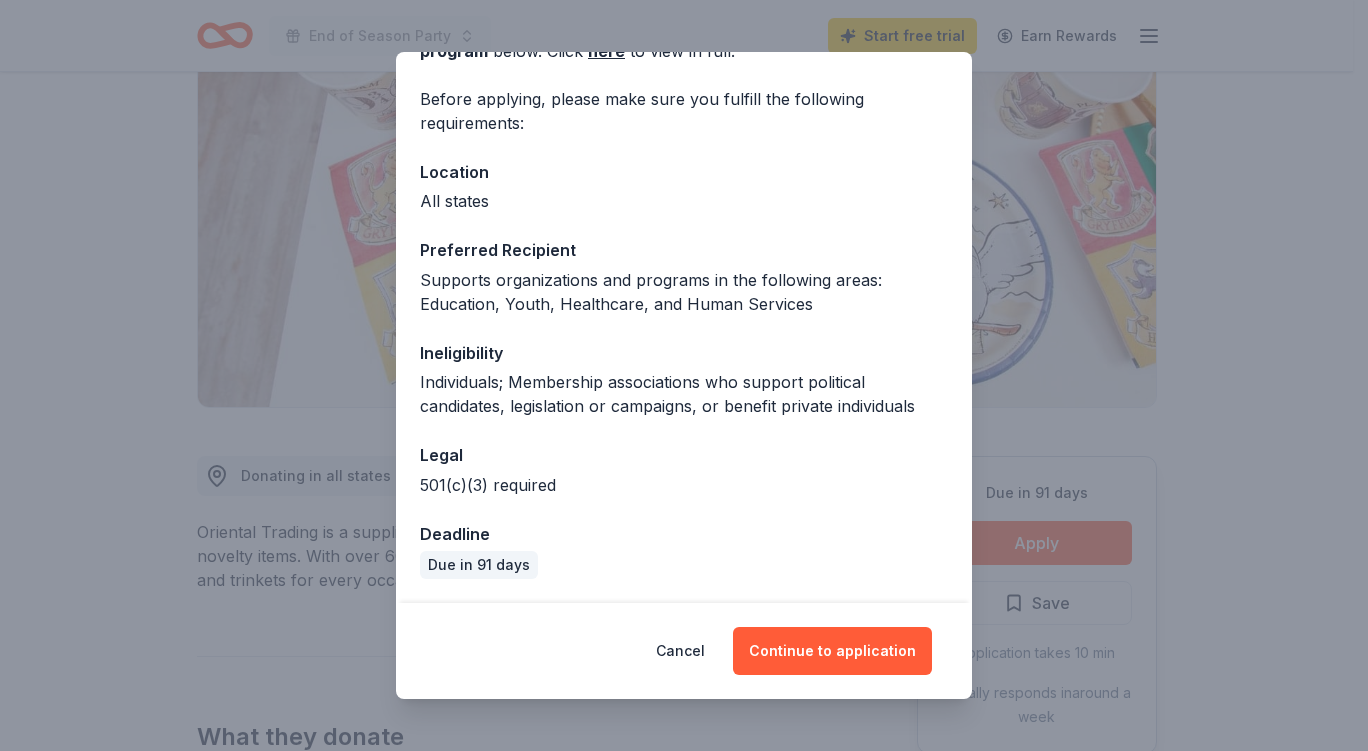 click on "Continue to application" at bounding box center (832, 651) 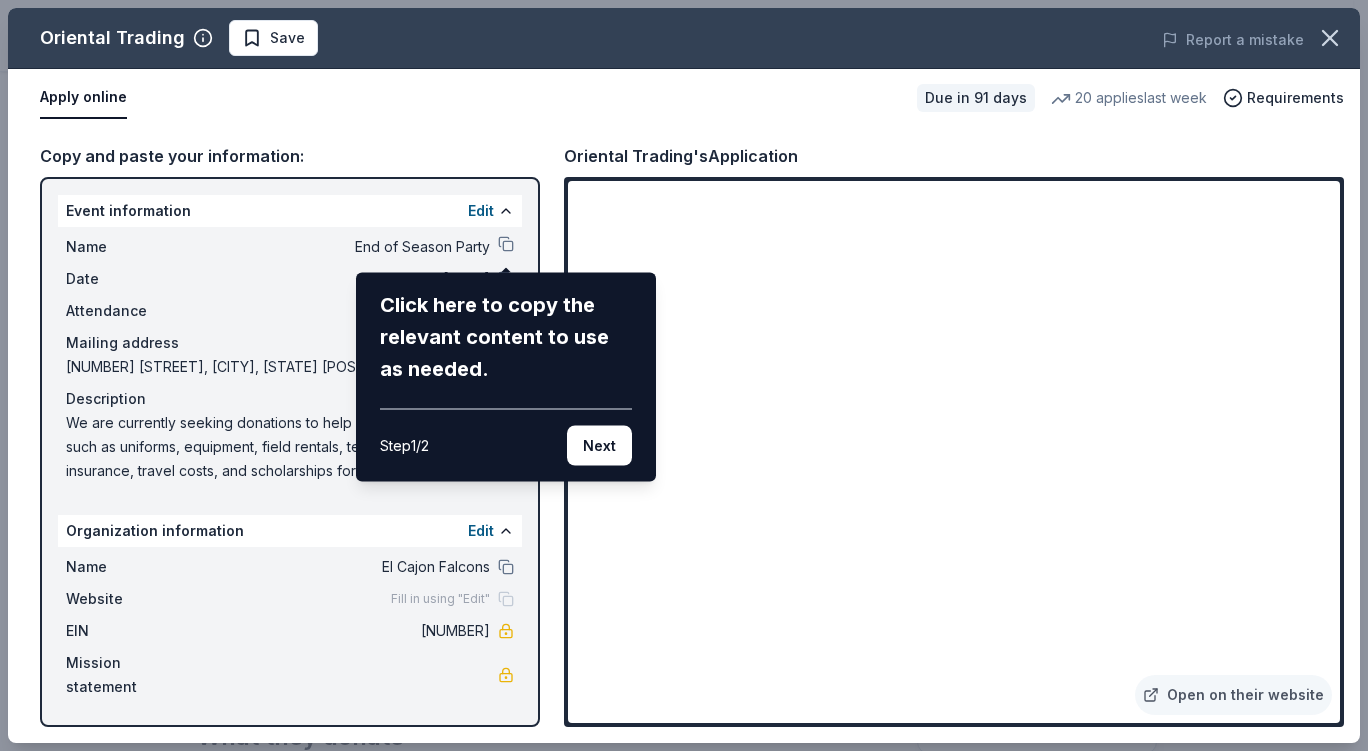 click on "Next" at bounding box center [599, 446] 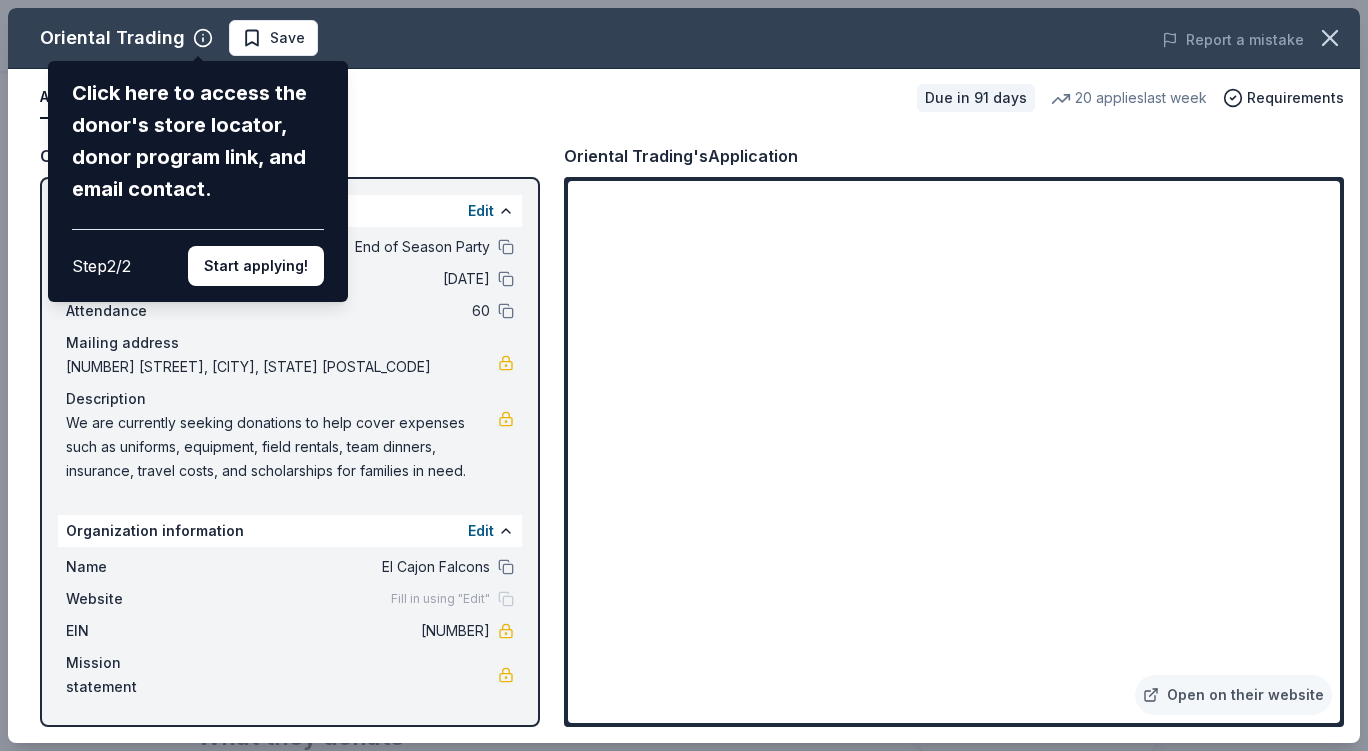 click on "Start applying!" at bounding box center (256, 266) 